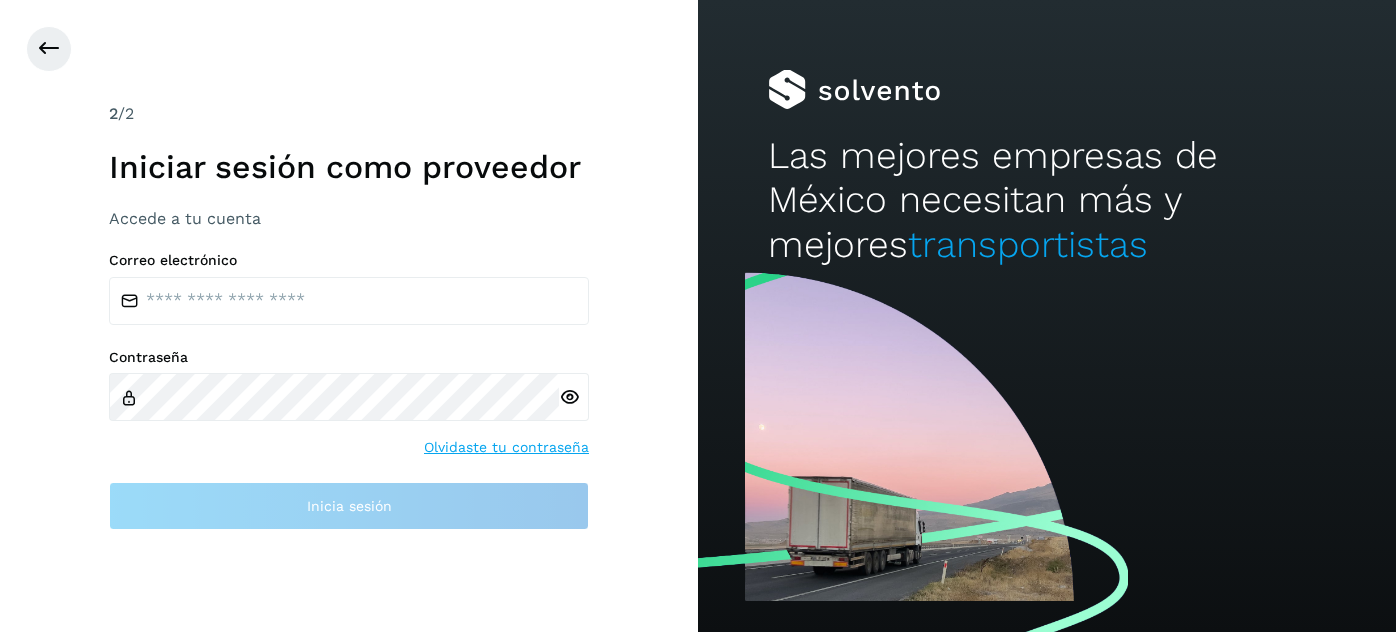 scroll, scrollTop: 0, scrollLeft: 0, axis: both 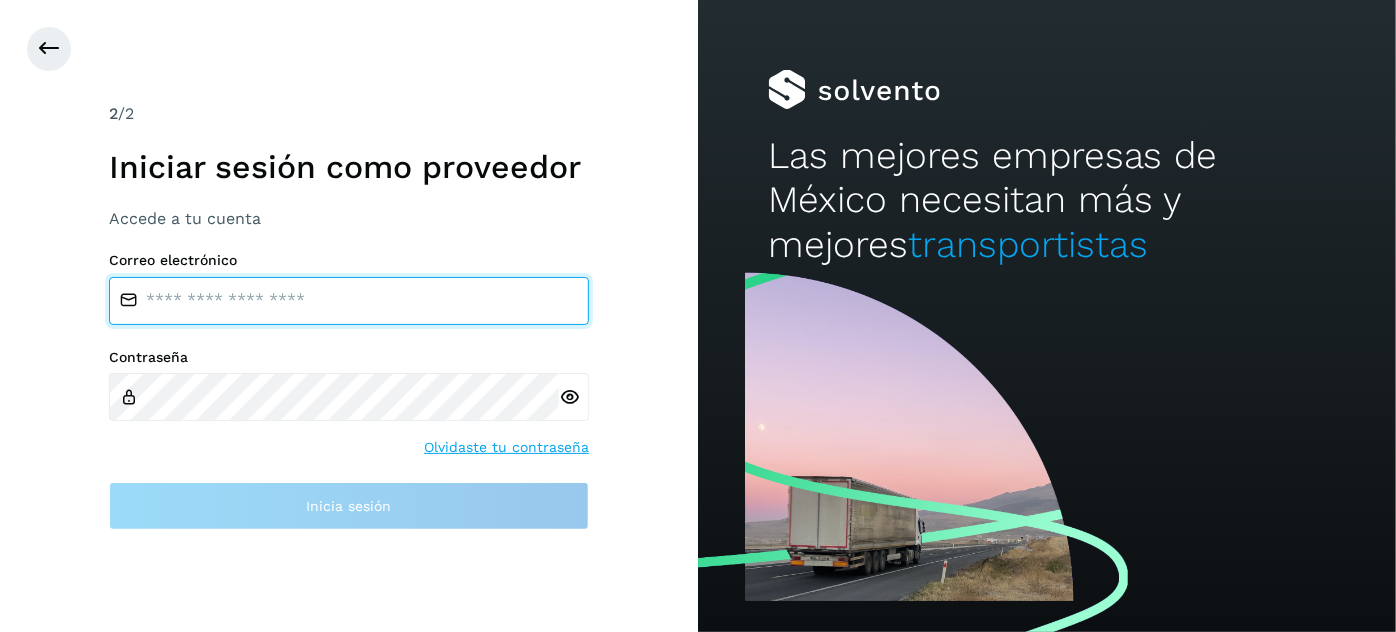 type on "**********" 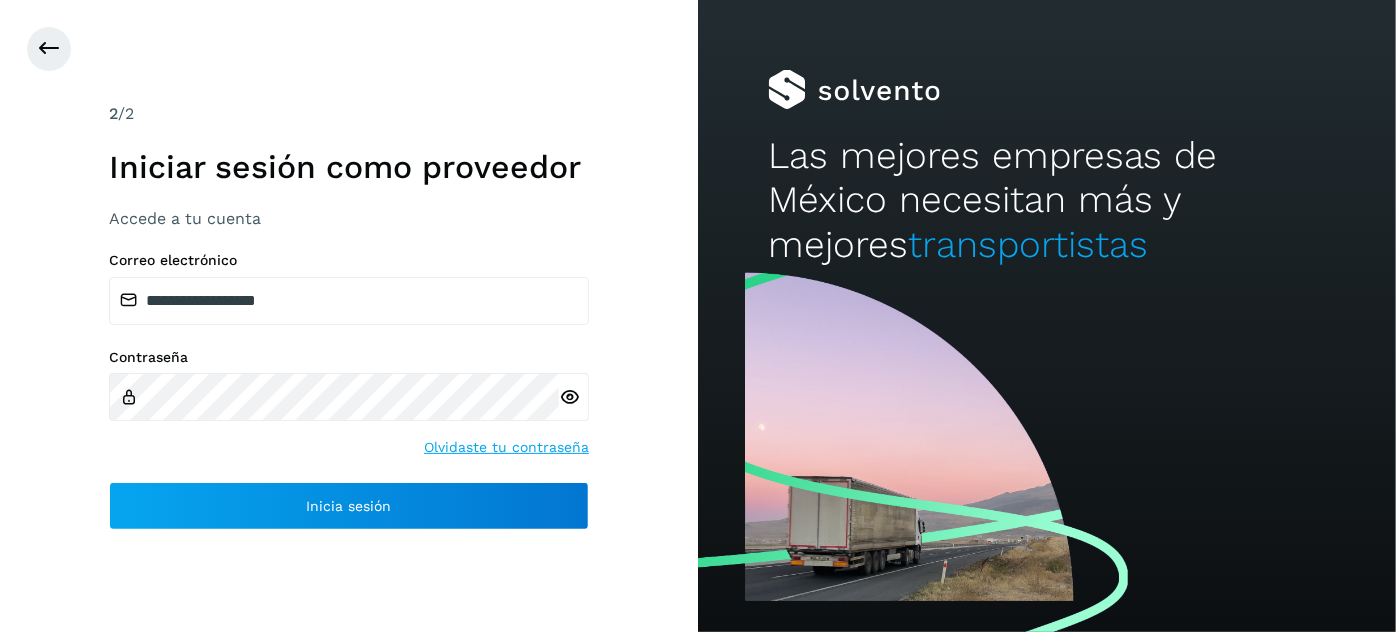 click on "**********" at bounding box center [349, 316] 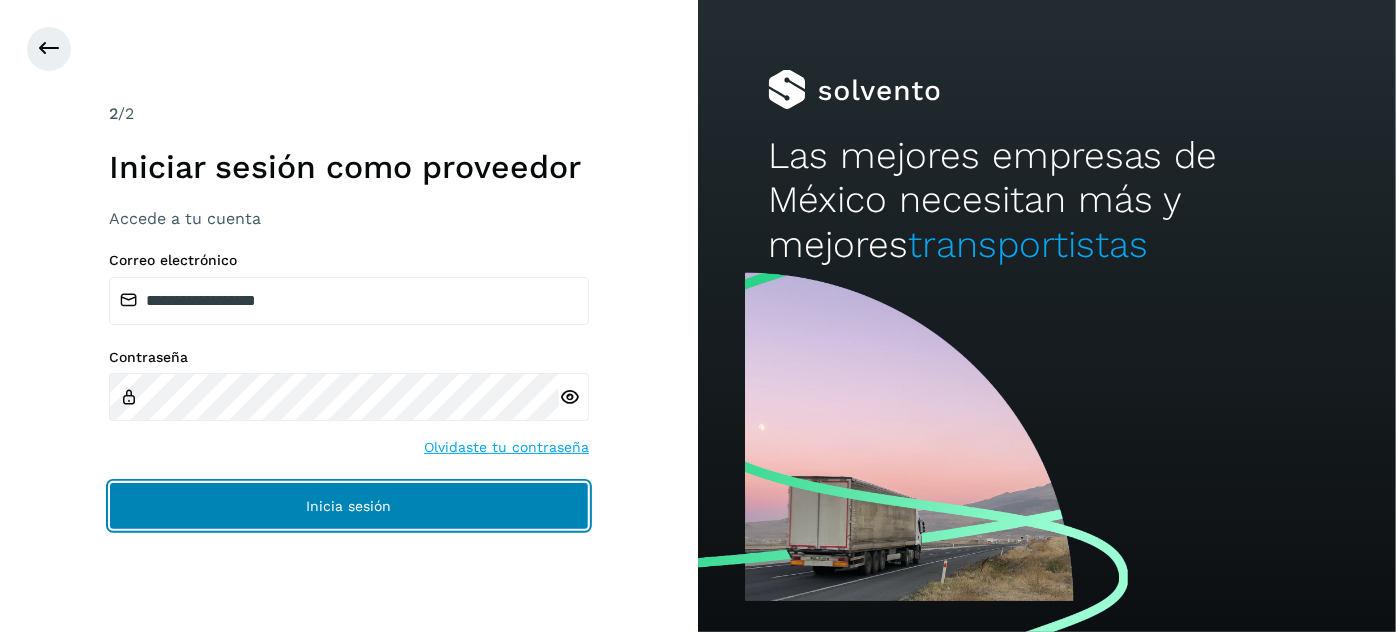 click on "Inicia sesión" at bounding box center (349, 506) 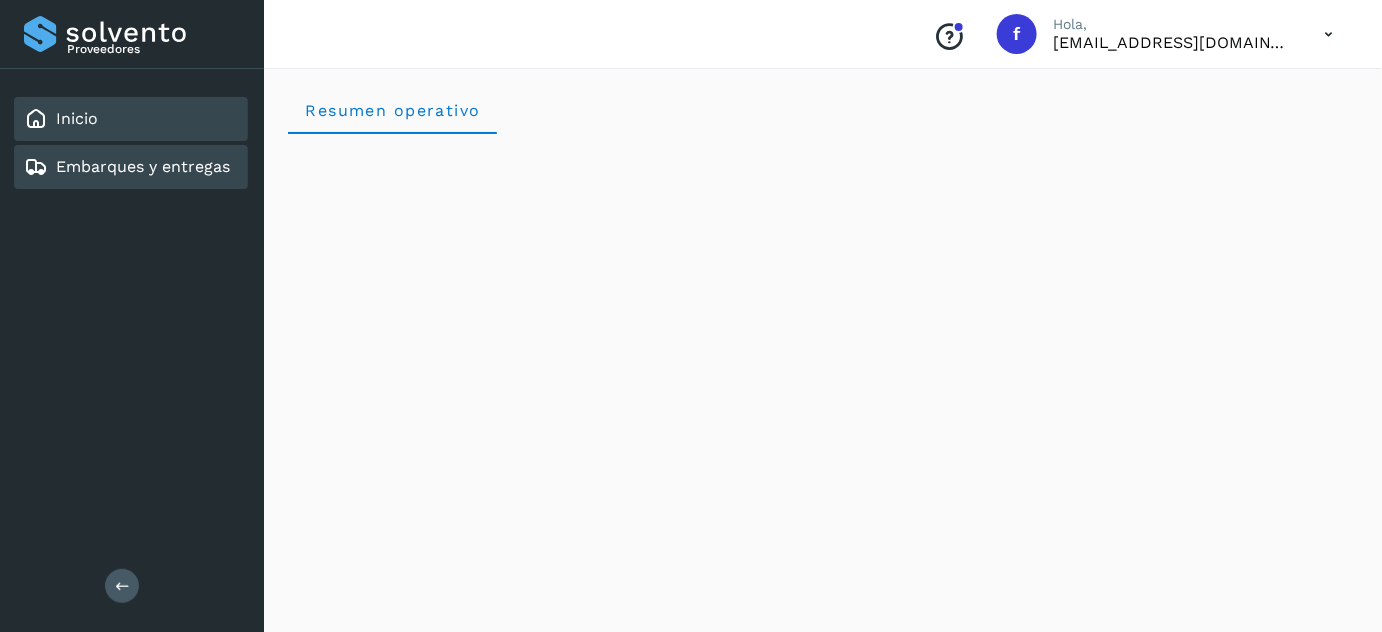 click on "Embarques y entregas" at bounding box center [143, 166] 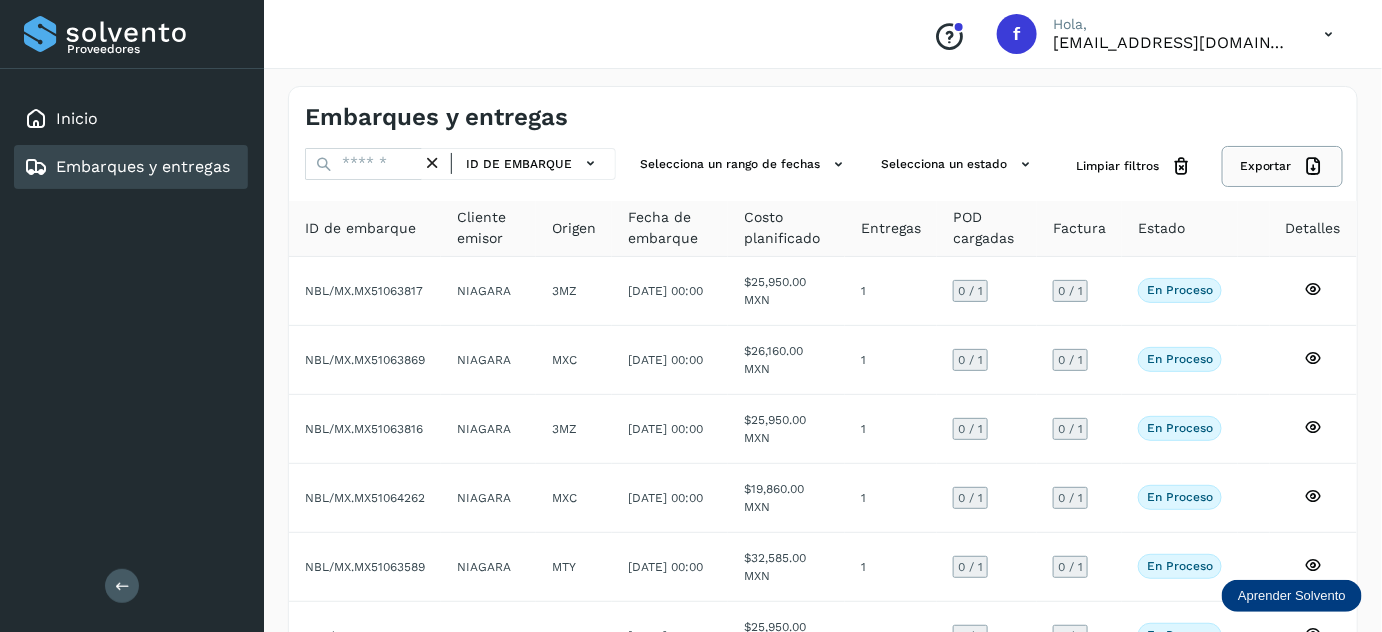 click 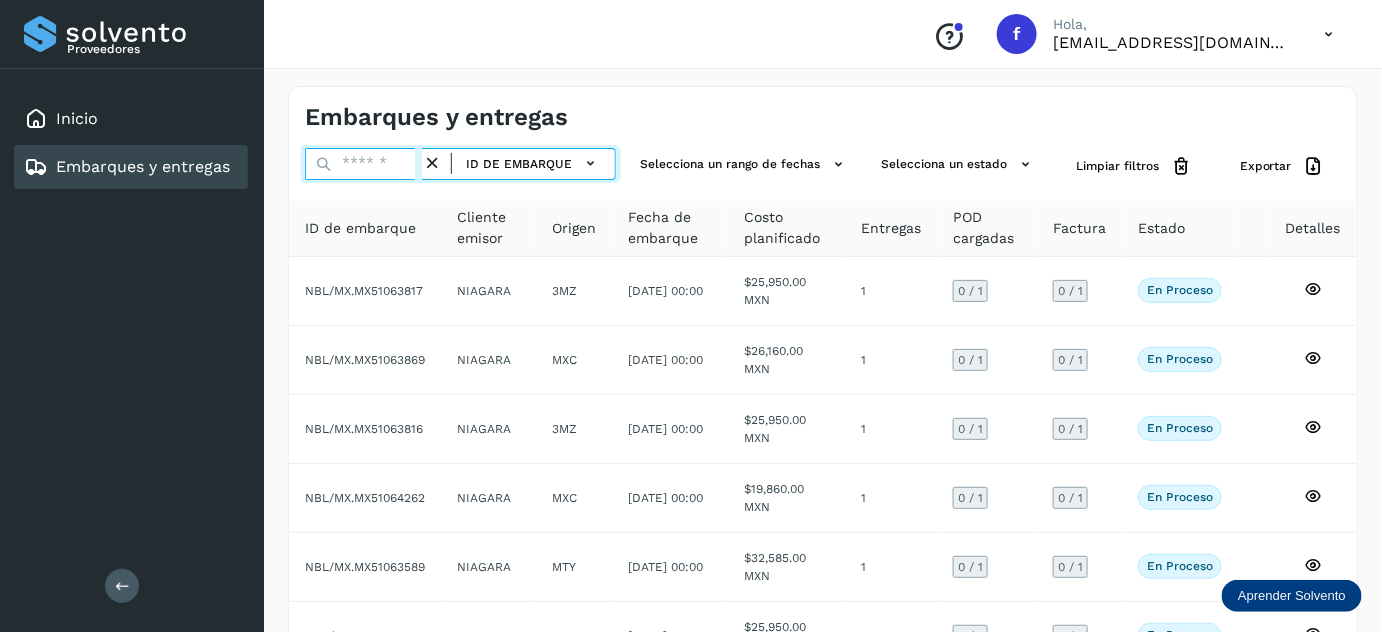 click at bounding box center (363, 164) 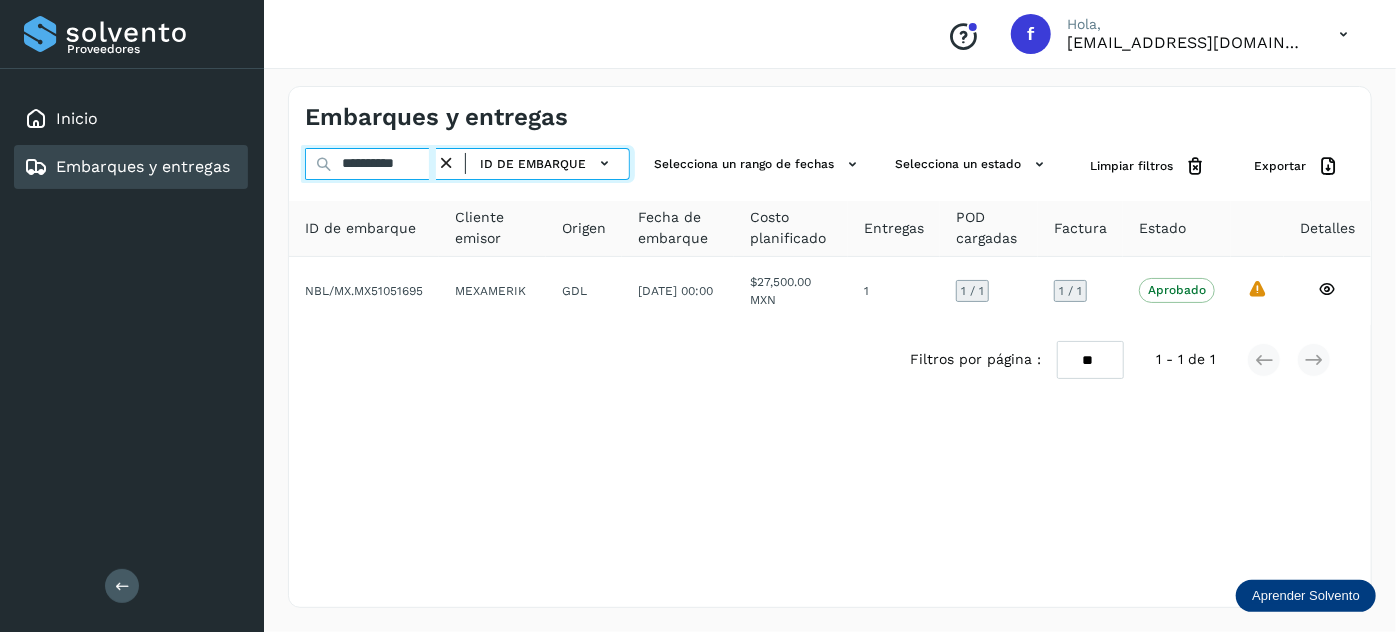 click on "**********" at bounding box center (370, 164) 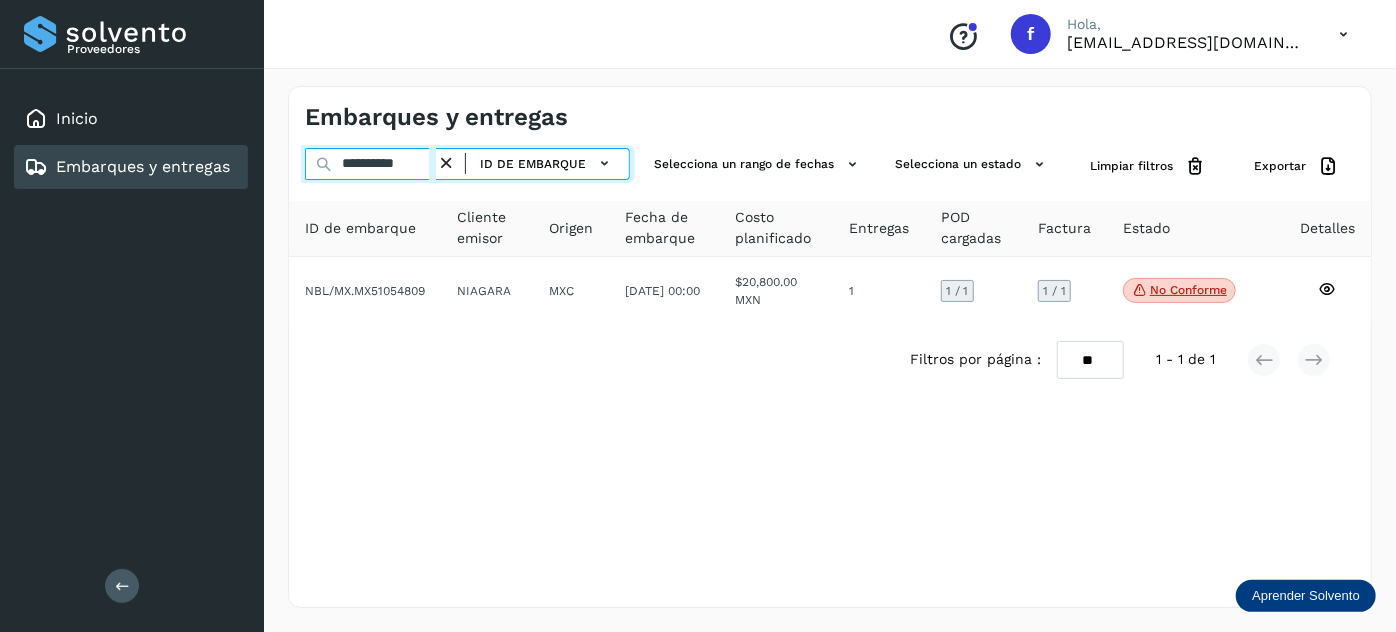 click on "**********" at bounding box center (370, 164) 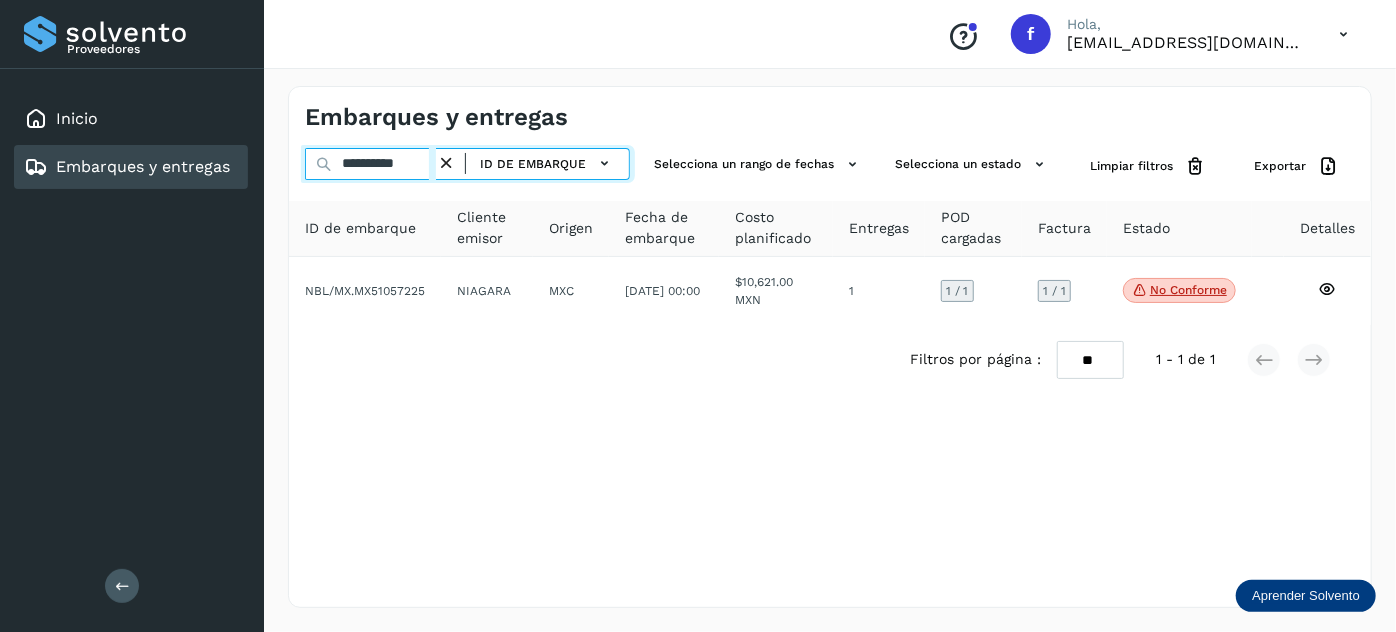 click on "**********" at bounding box center (370, 164) 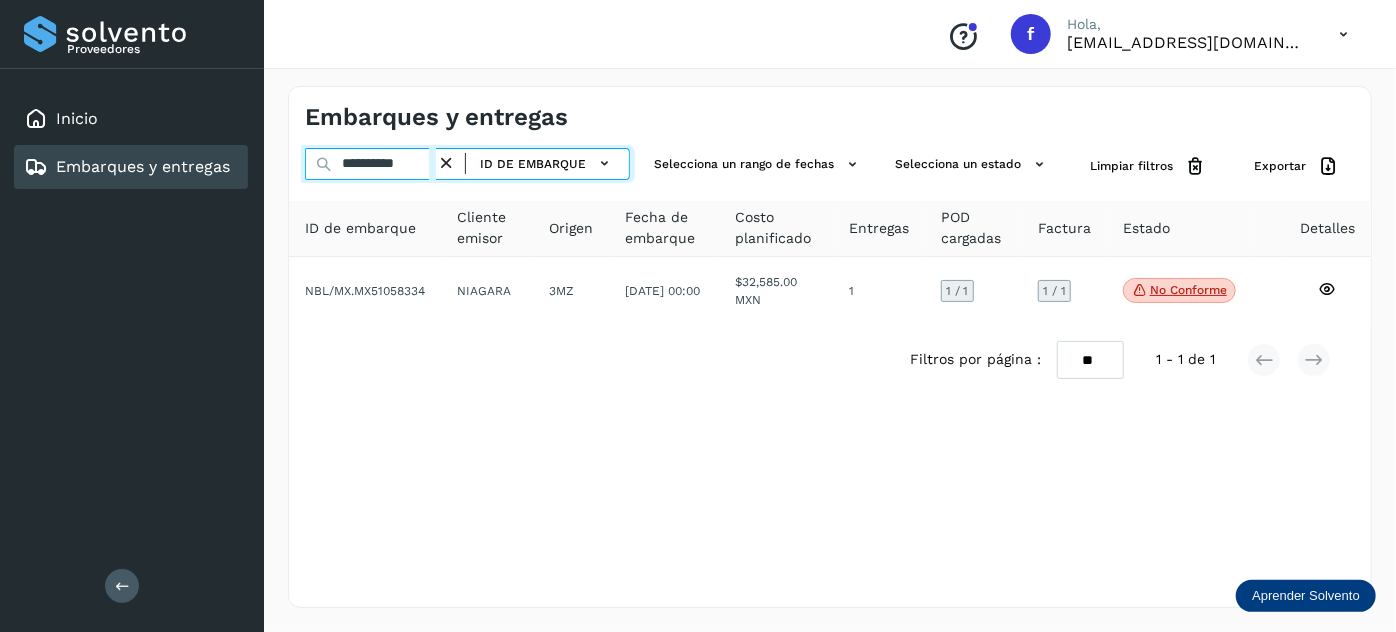 click on "**********" at bounding box center (370, 164) 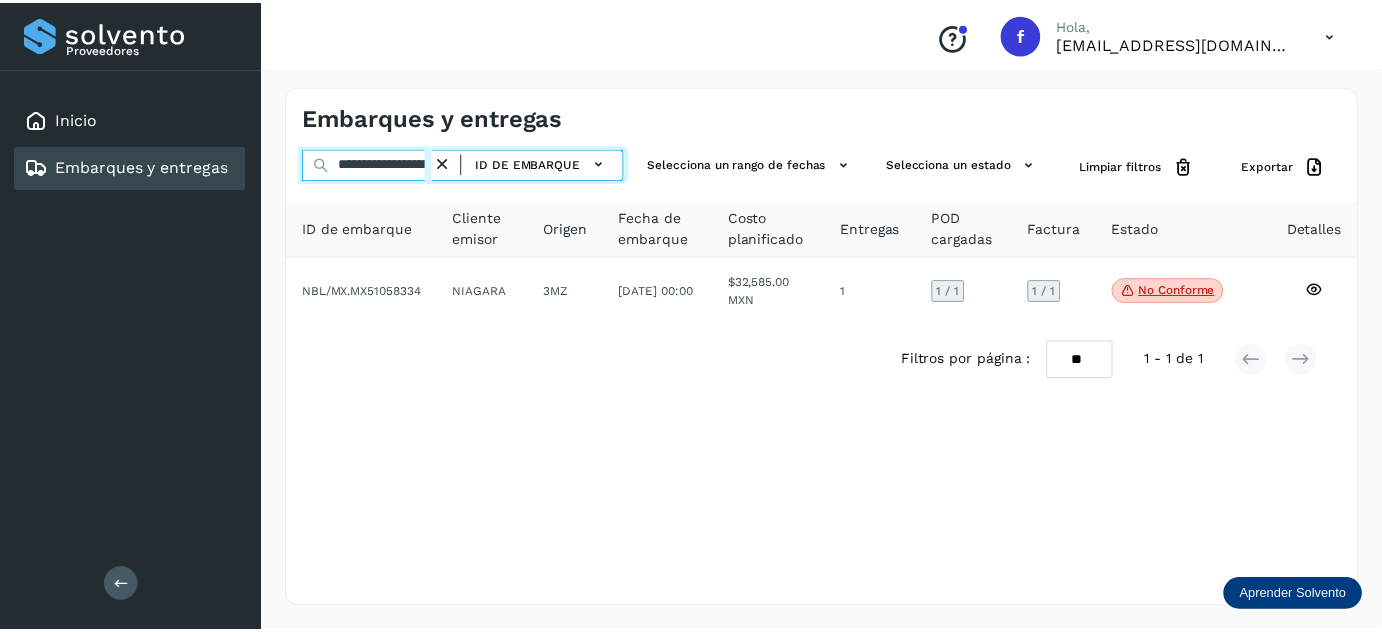 scroll, scrollTop: 0, scrollLeft: 174, axis: horizontal 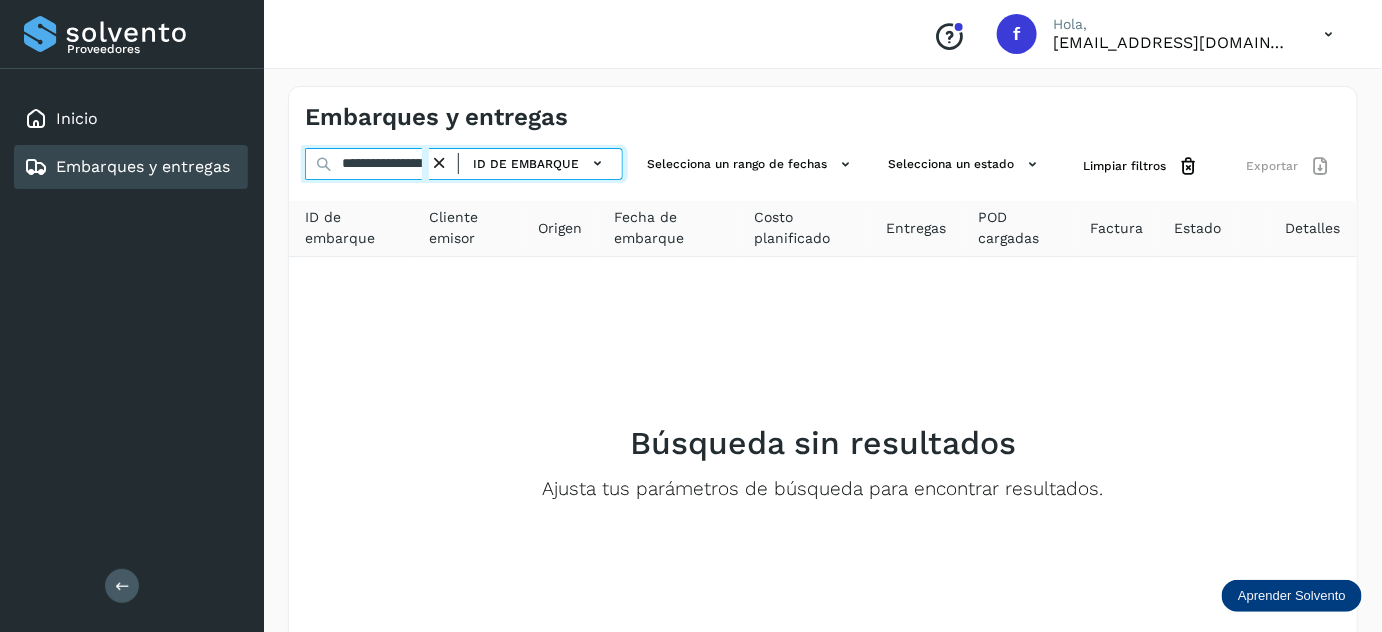 drag, startPoint x: 360, startPoint y: 162, endPoint x: 229, endPoint y: 150, distance: 131.54848 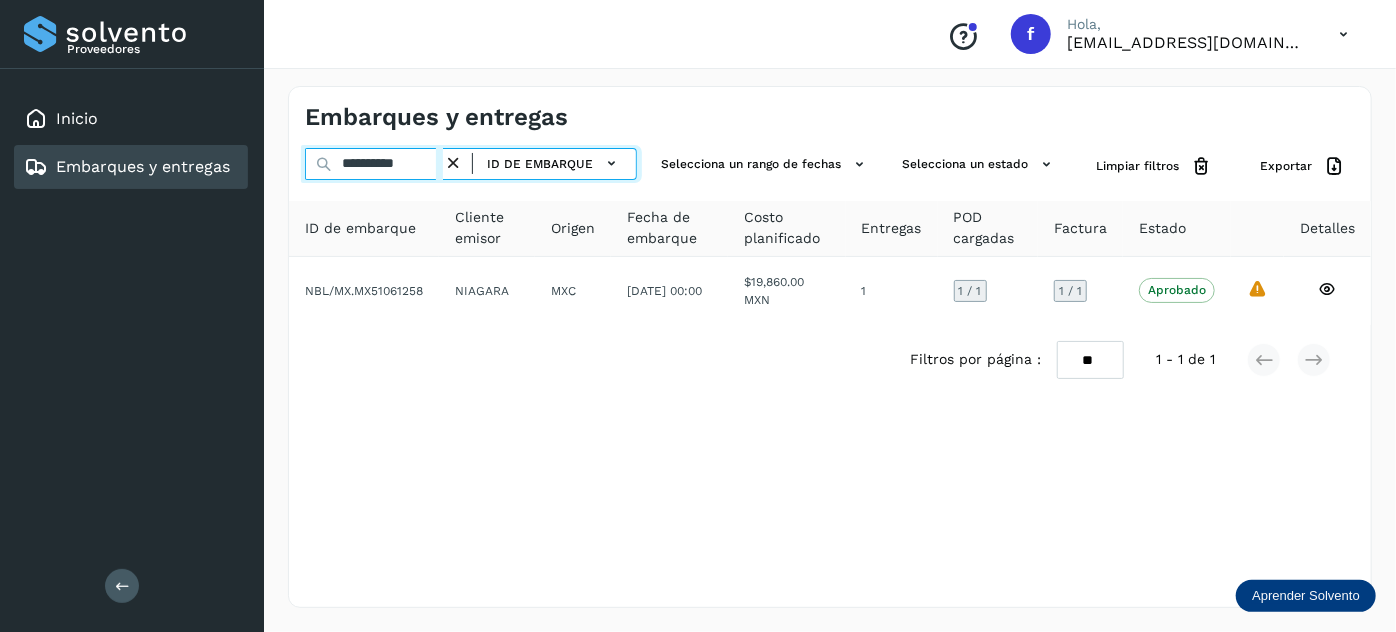 click on "**********" at bounding box center [374, 164] 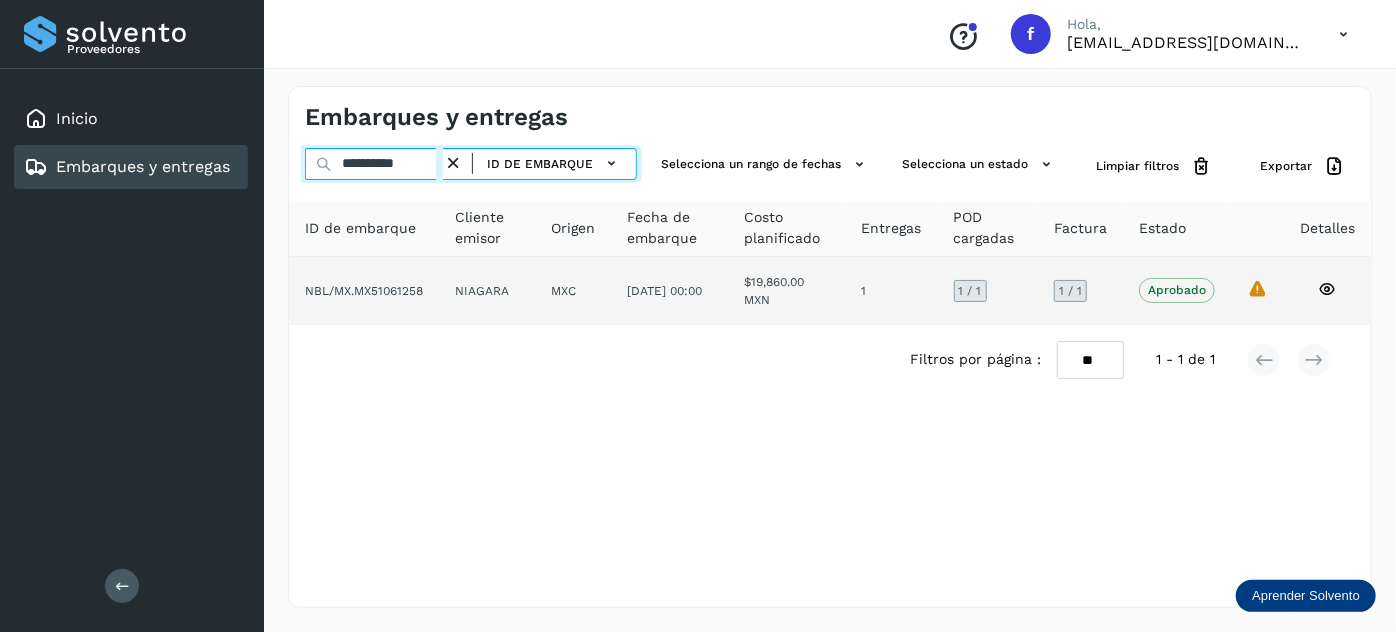 paste 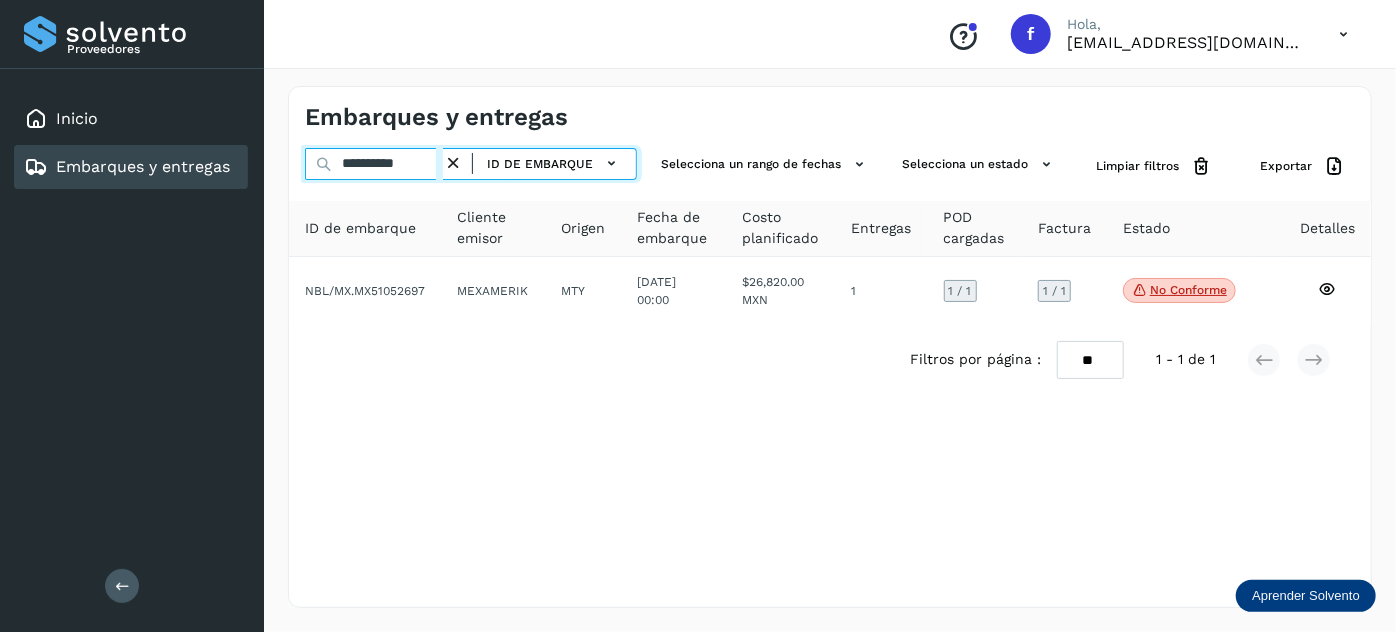 click on "**********" at bounding box center (374, 164) 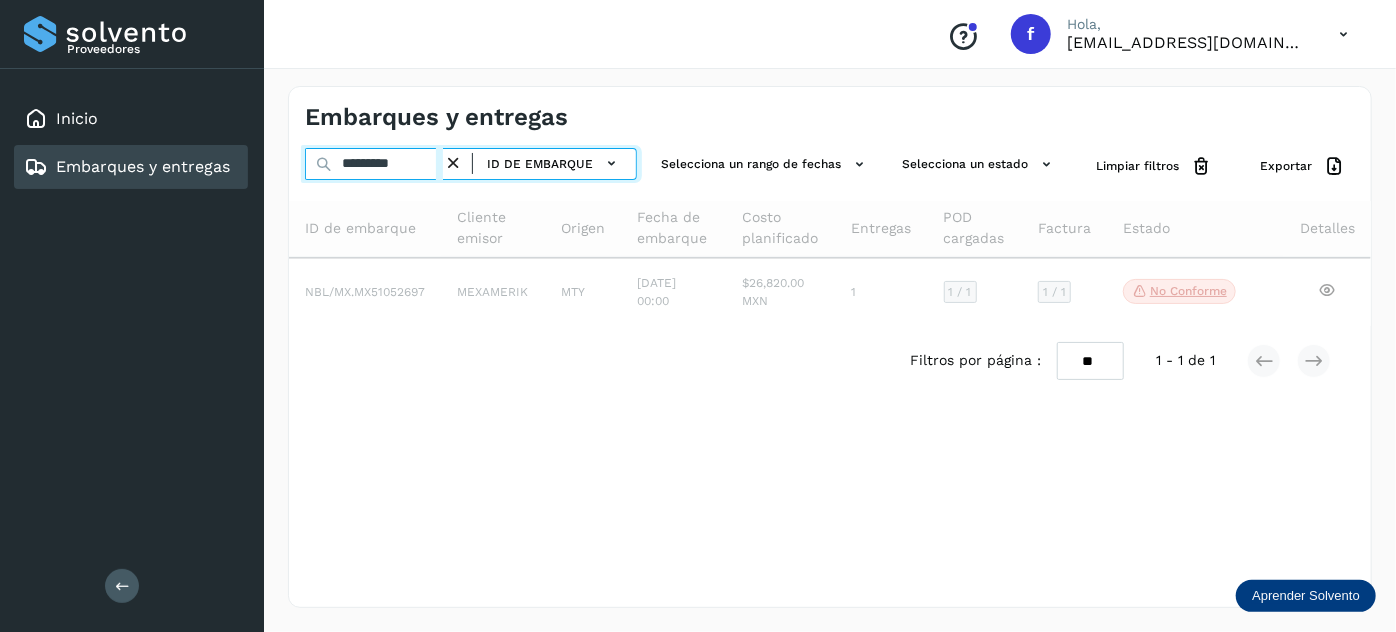 type on "*********" 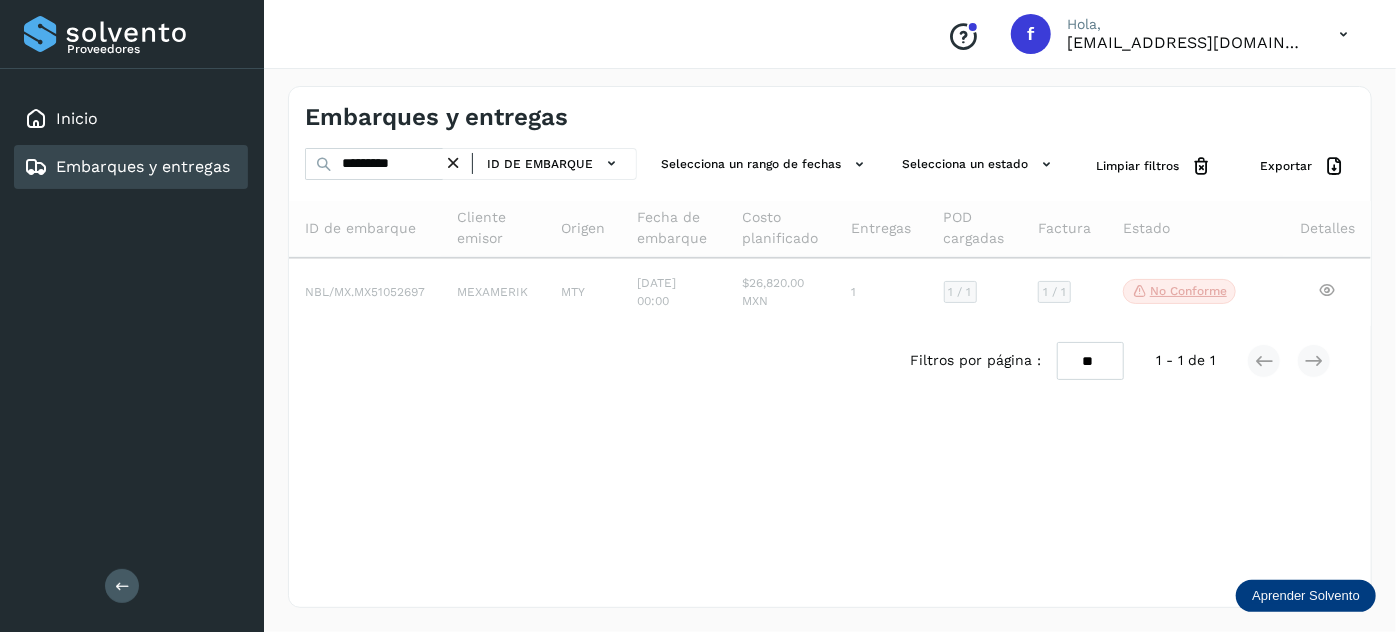 click at bounding box center [453, 163] 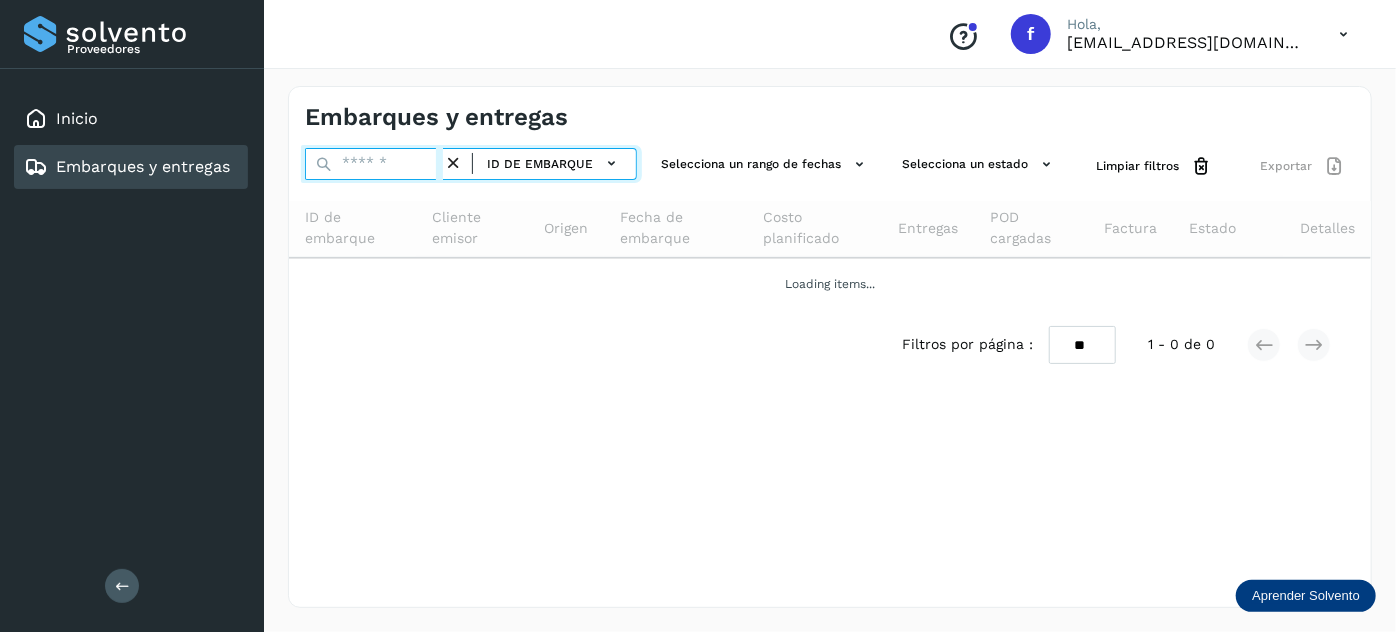 click at bounding box center [374, 164] 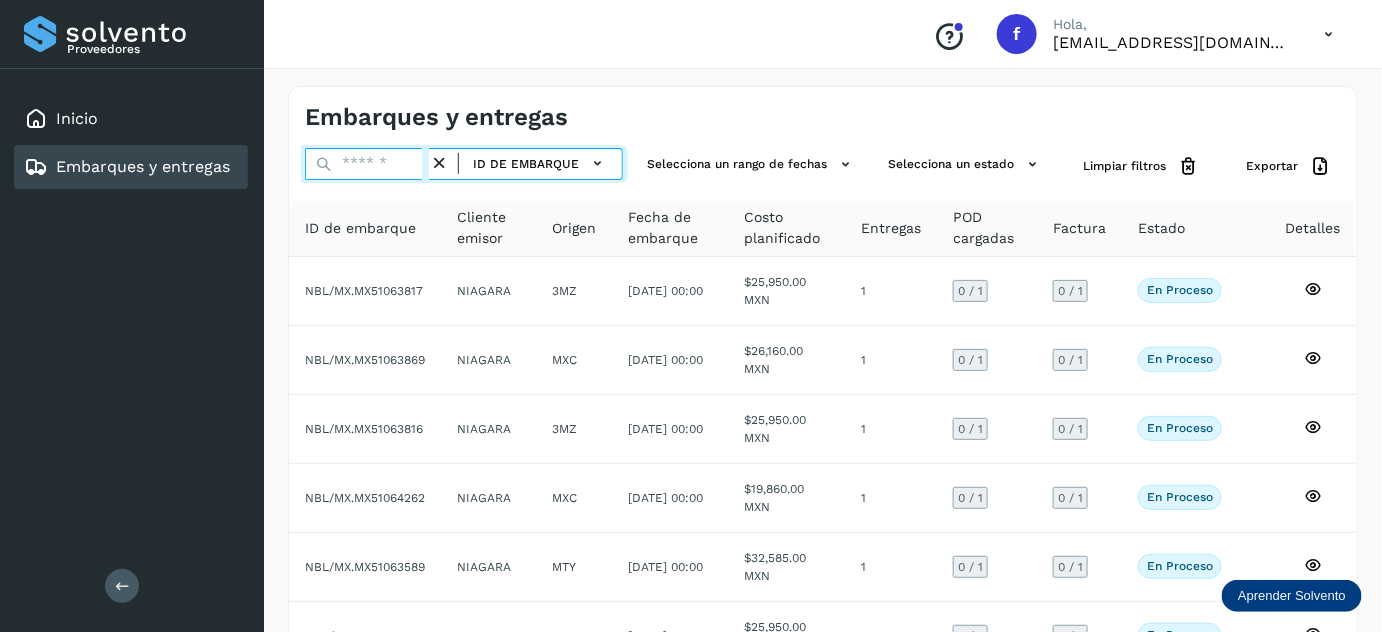 click at bounding box center (367, 164) 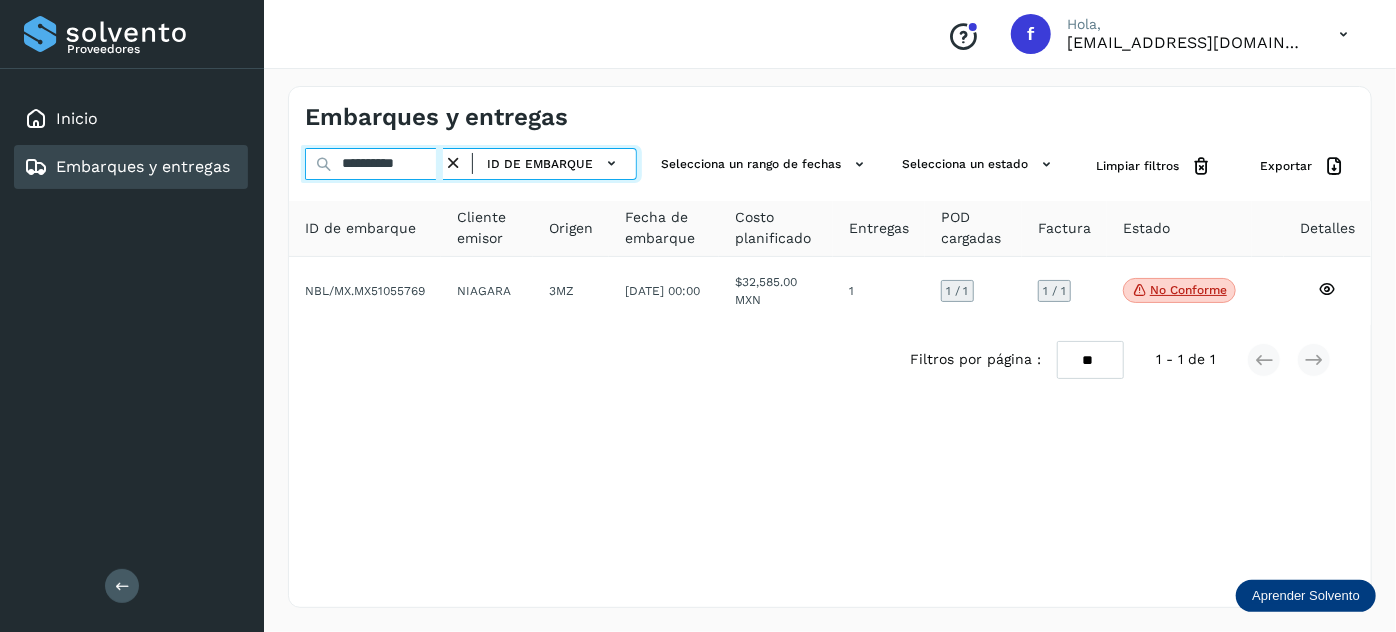 click on "**********" at bounding box center (374, 164) 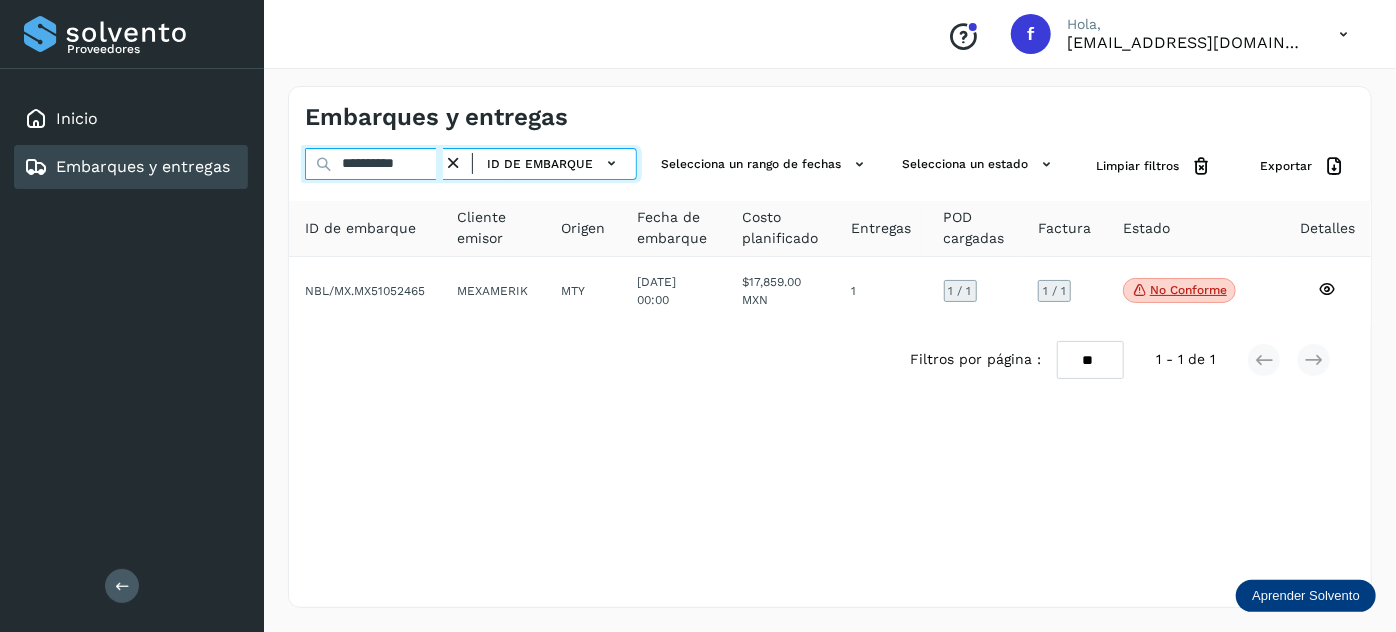 click on "**********" at bounding box center [374, 164] 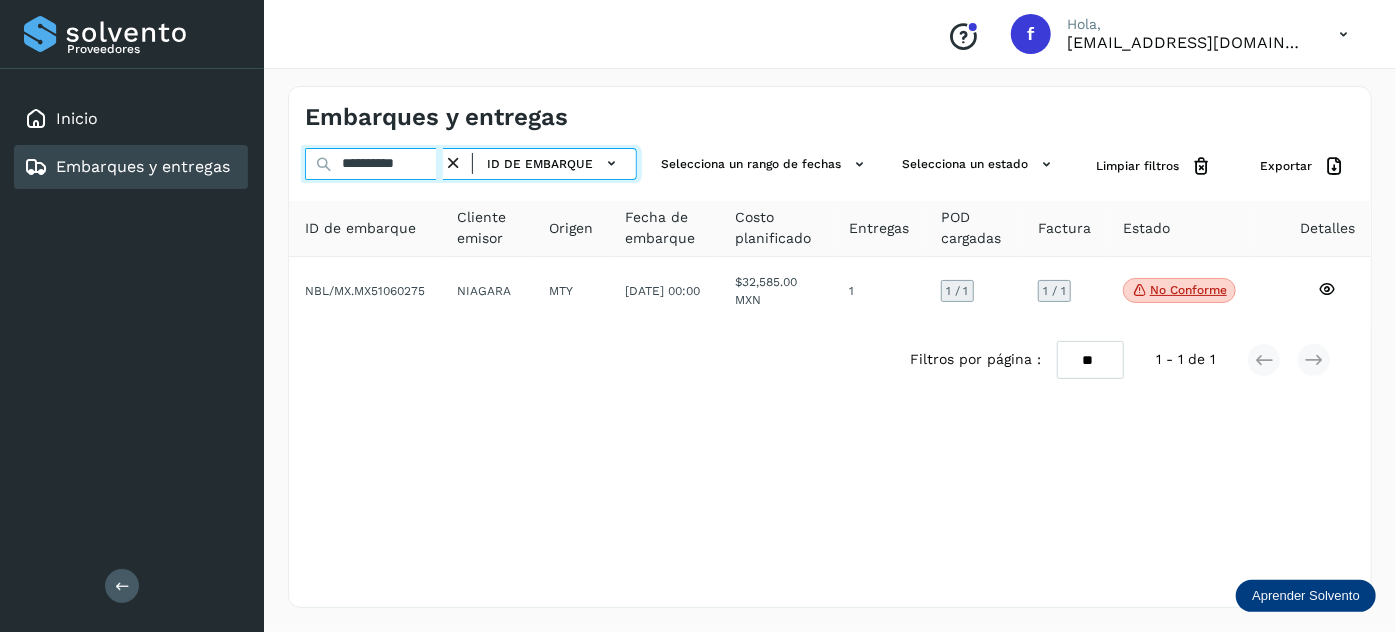 click on "**********" at bounding box center (374, 164) 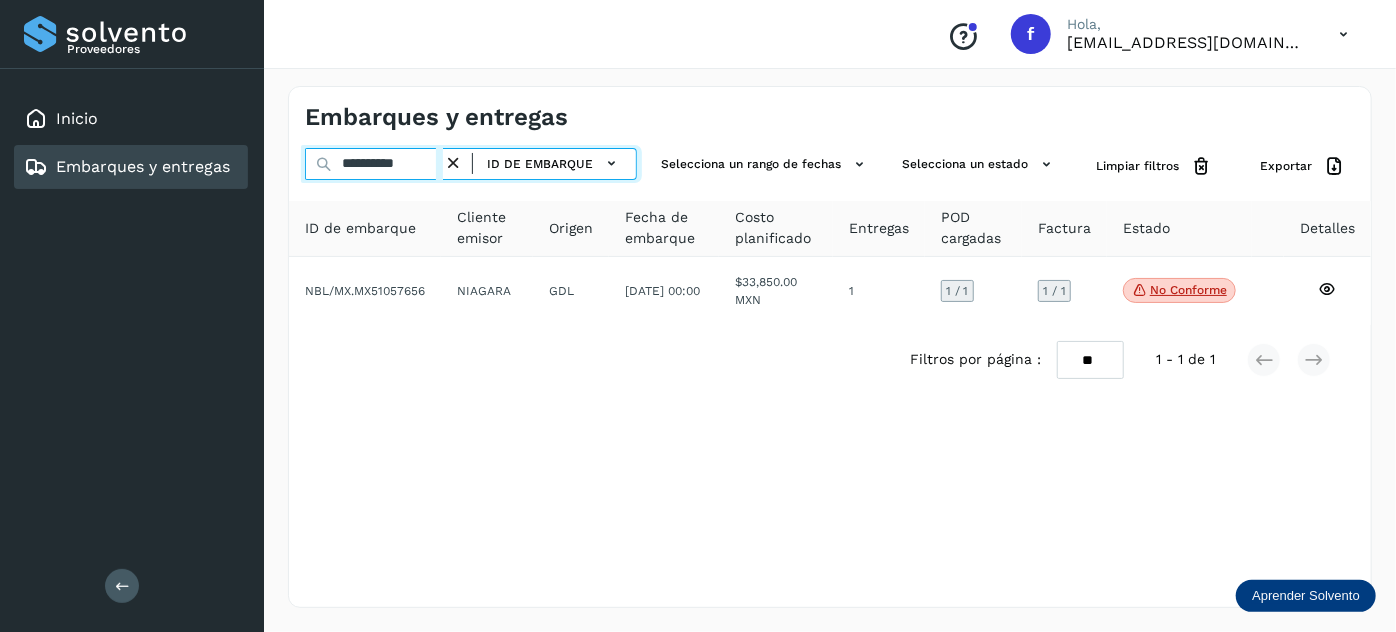 click on "**********" at bounding box center [374, 164] 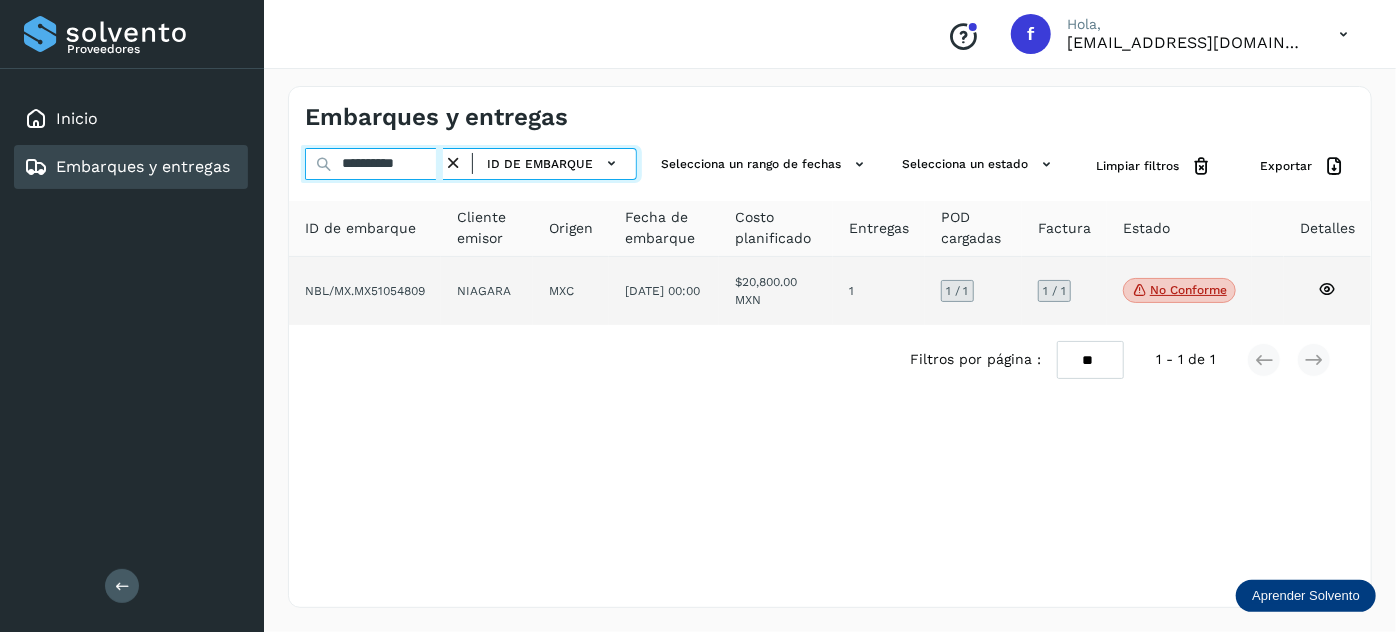 type on "**********" 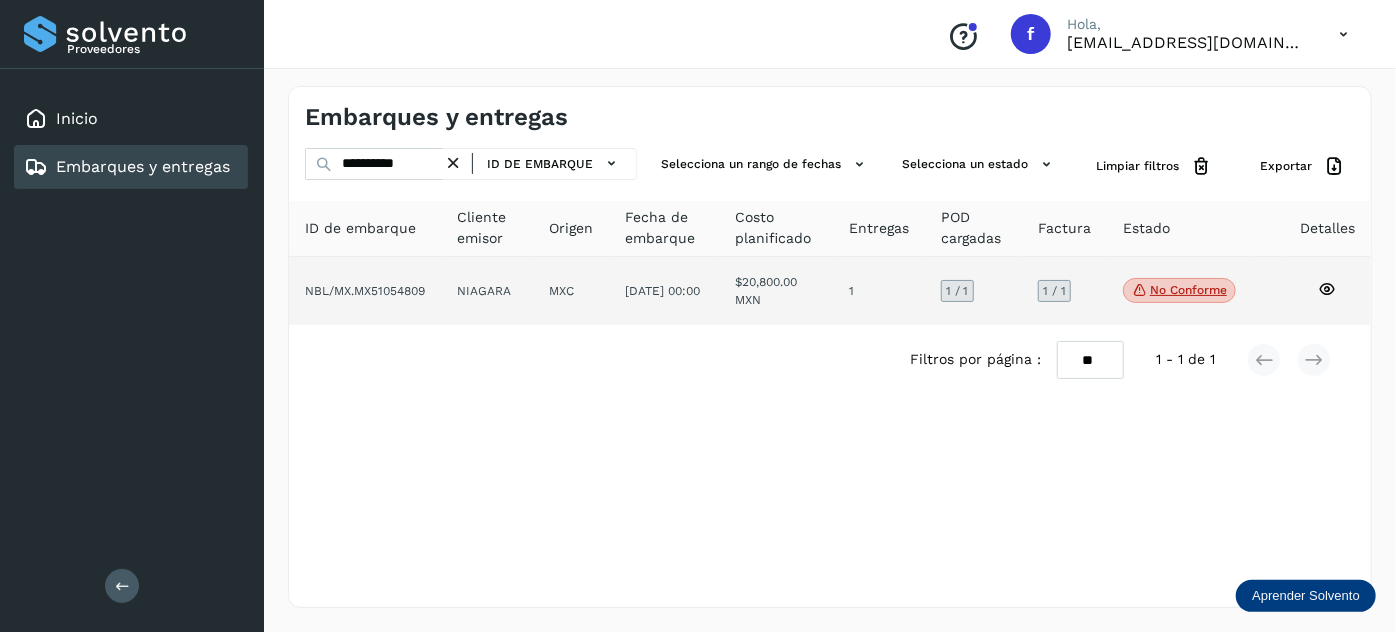 click on "$20,800.00 MXN" 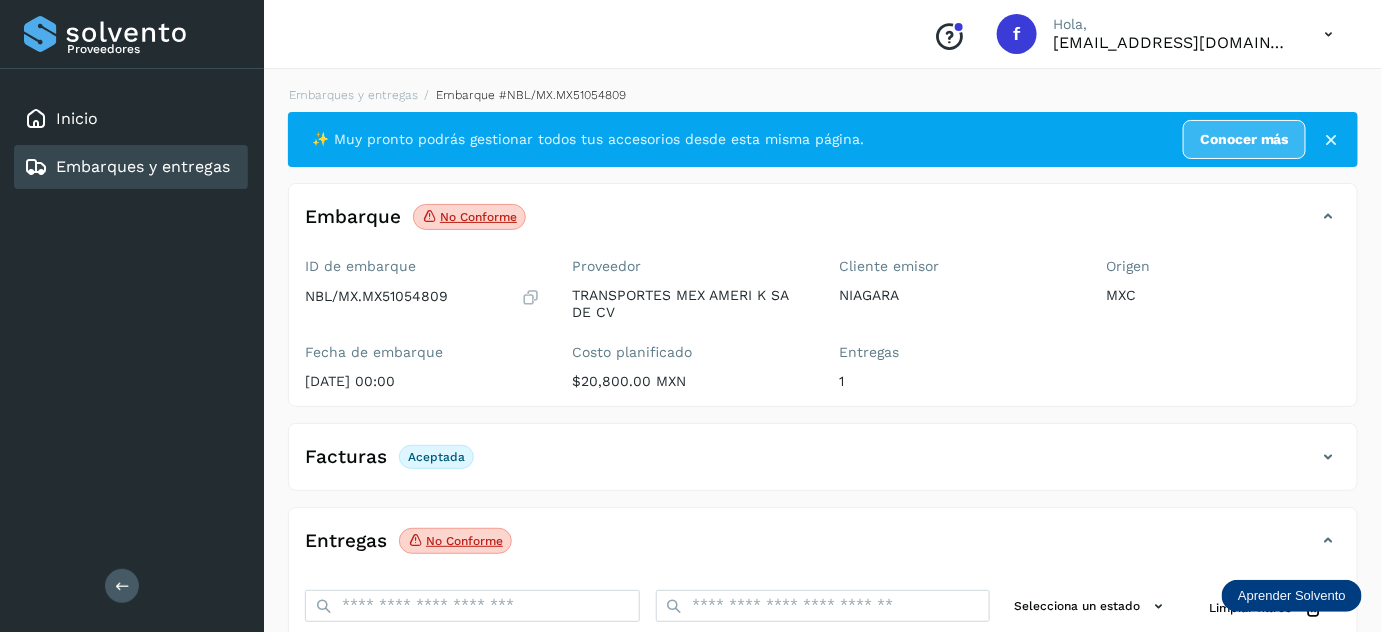 scroll, scrollTop: 325, scrollLeft: 0, axis: vertical 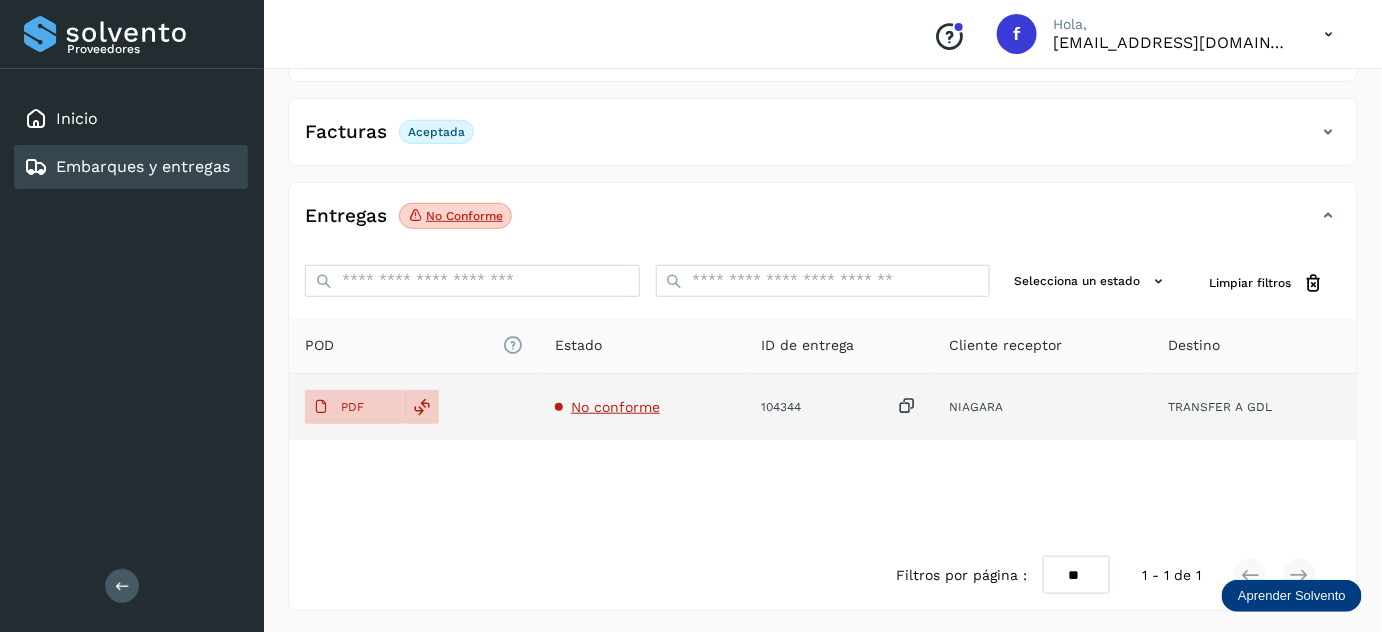 click on "No conforme" at bounding box center (615, 407) 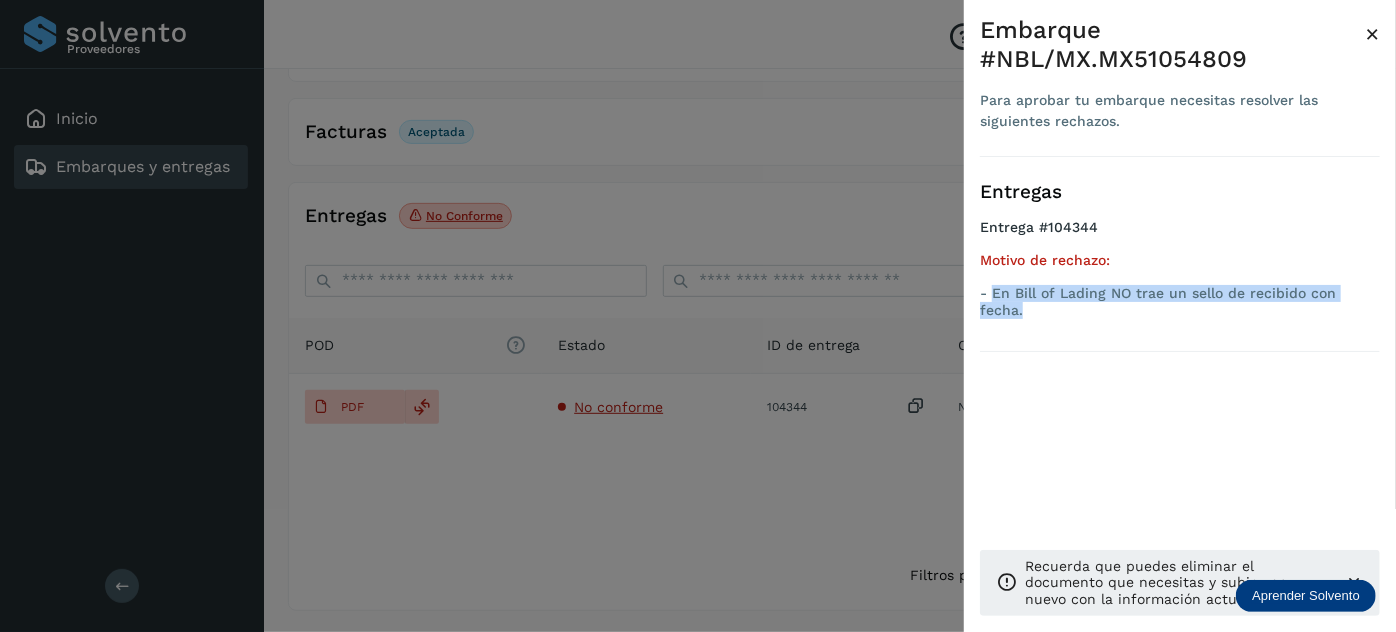 drag, startPoint x: 1378, startPoint y: 295, endPoint x: 991, endPoint y: 302, distance: 387.0633 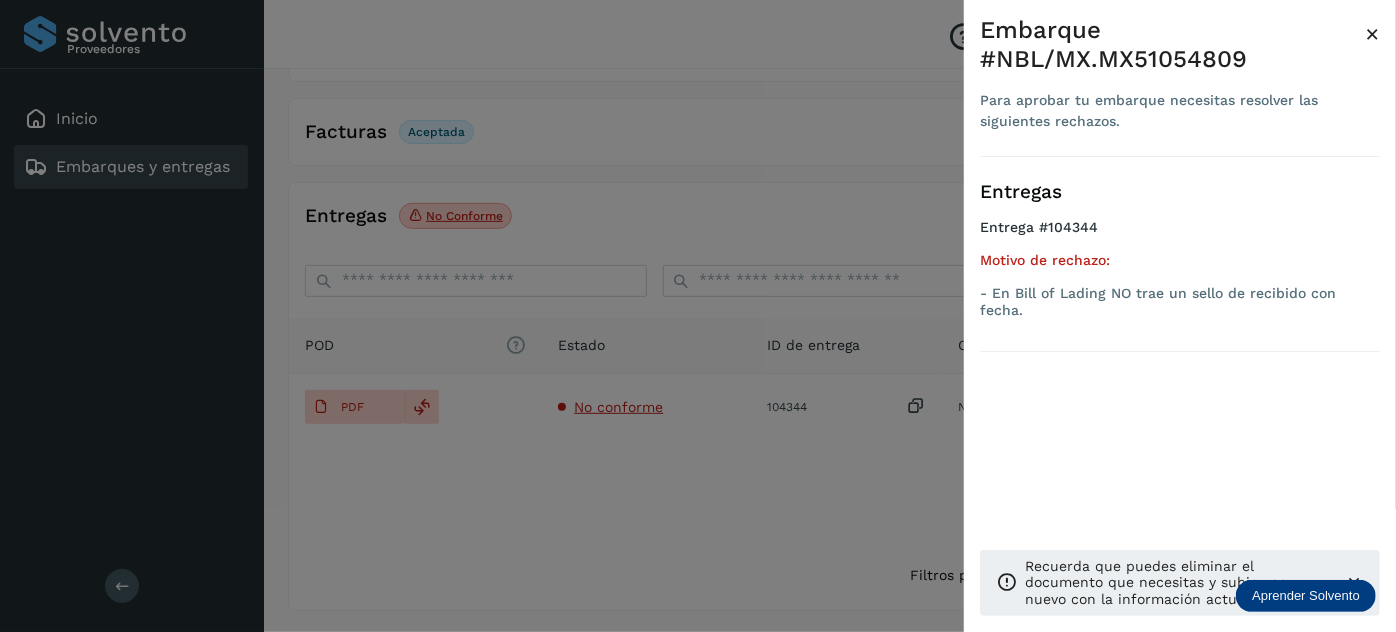 click at bounding box center (698, 316) 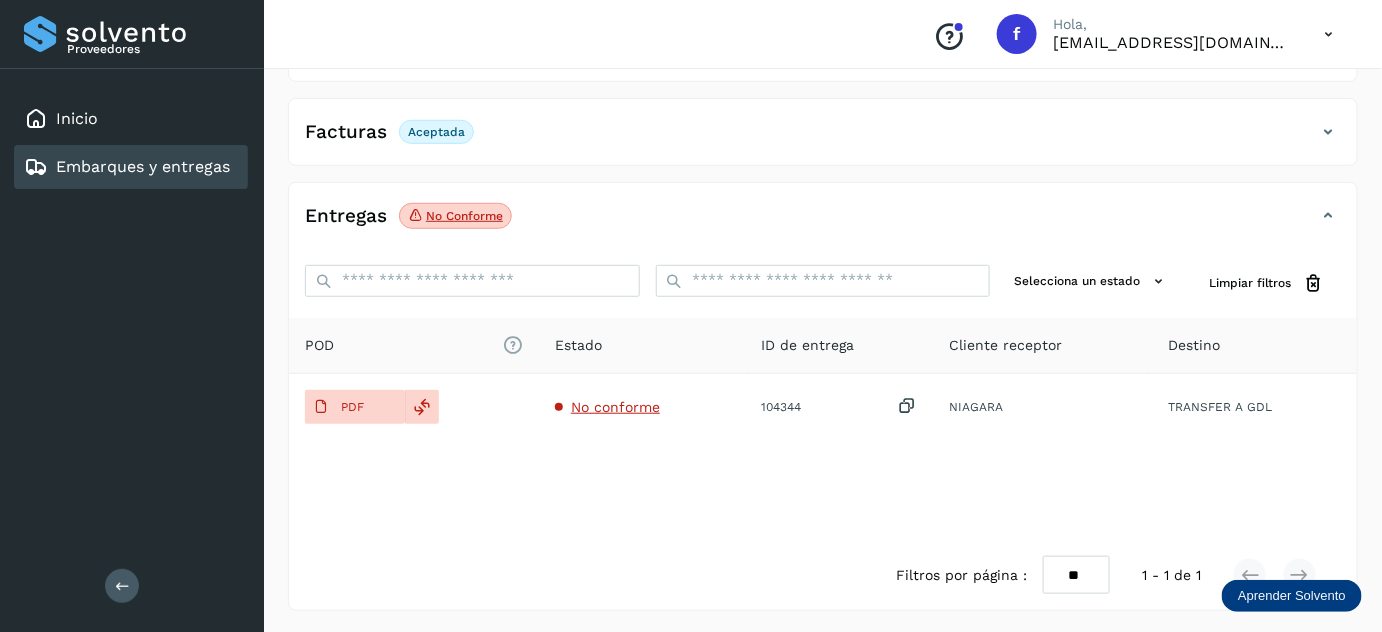 scroll, scrollTop: 0, scrollLeft: 0, axis: both 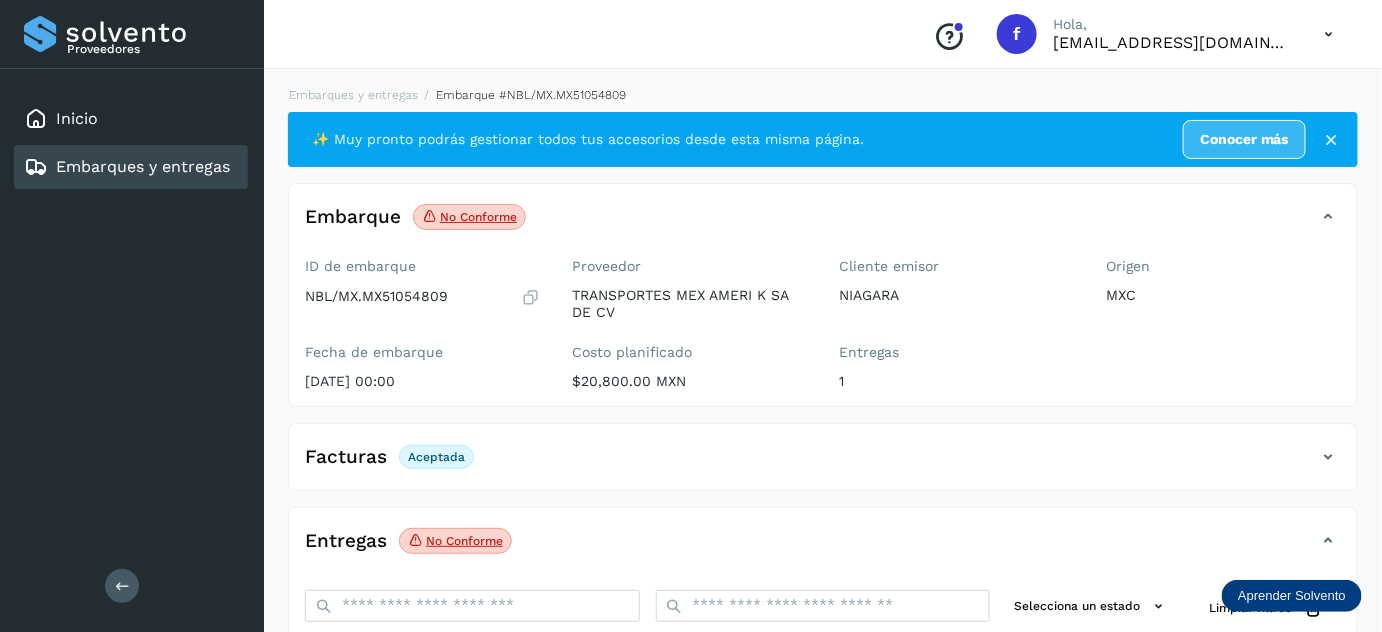 click on "Embarques y entregas" at bounding box center [143, 166] 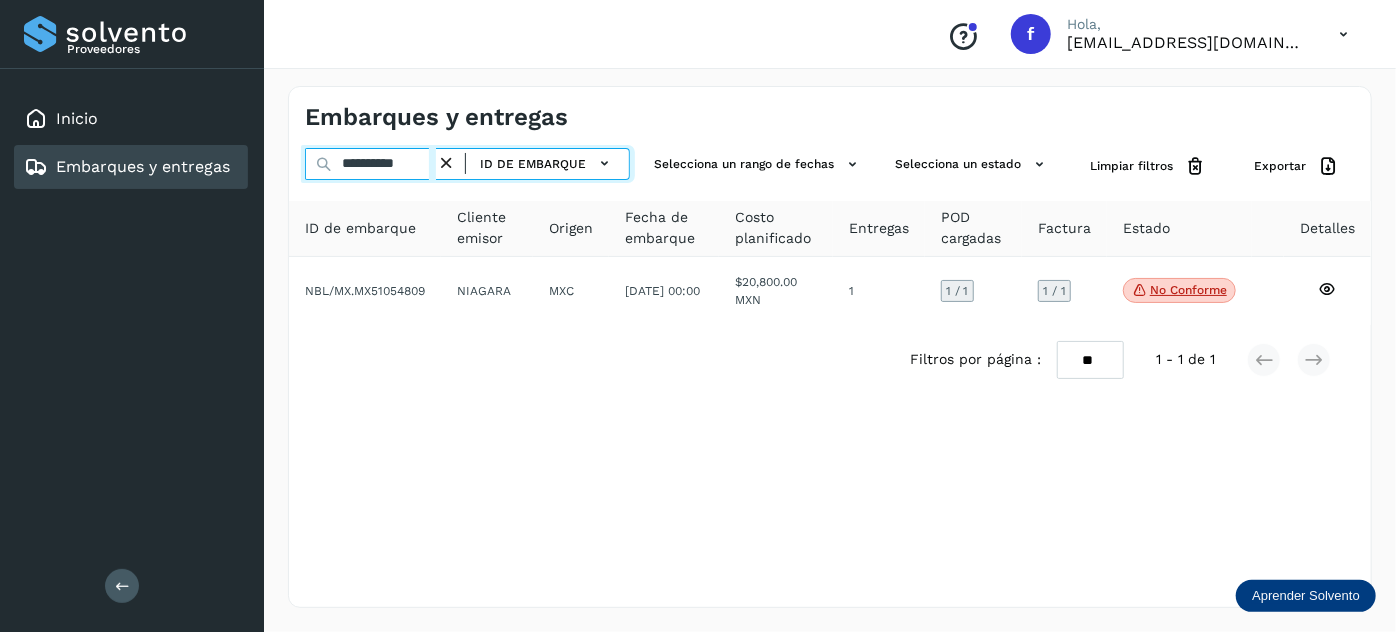 click on "**********" at bounding box center (370, 164) 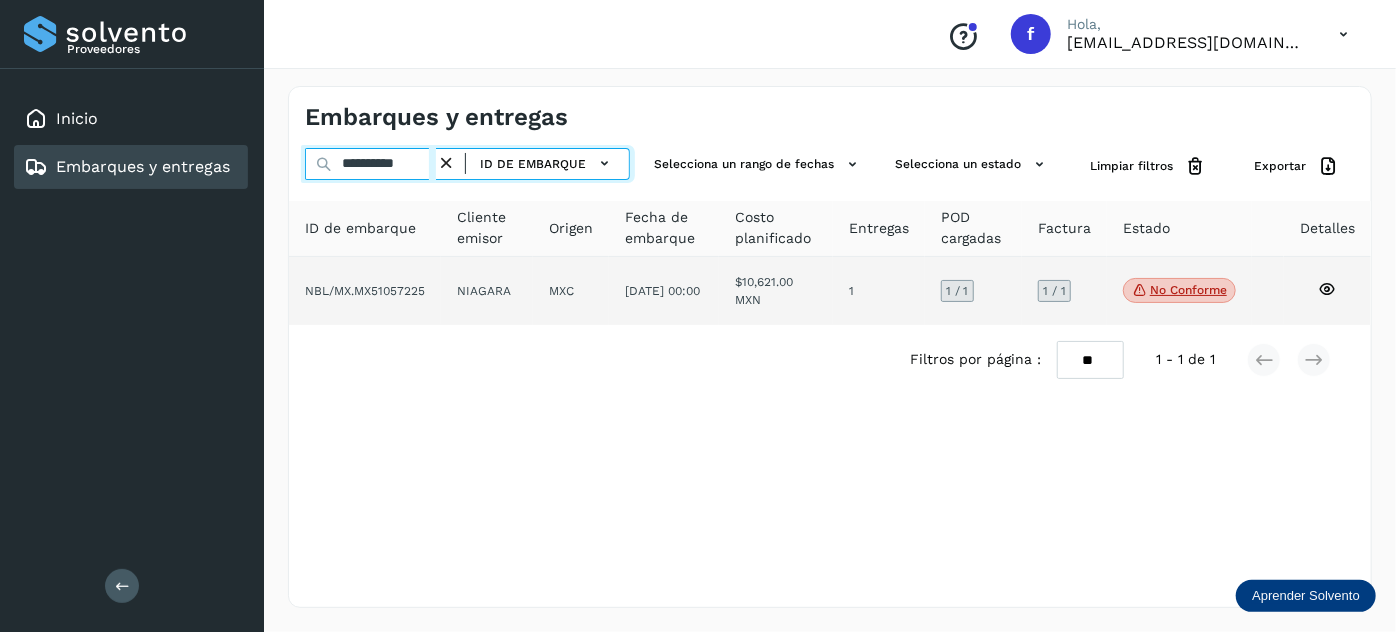 type on "**********" 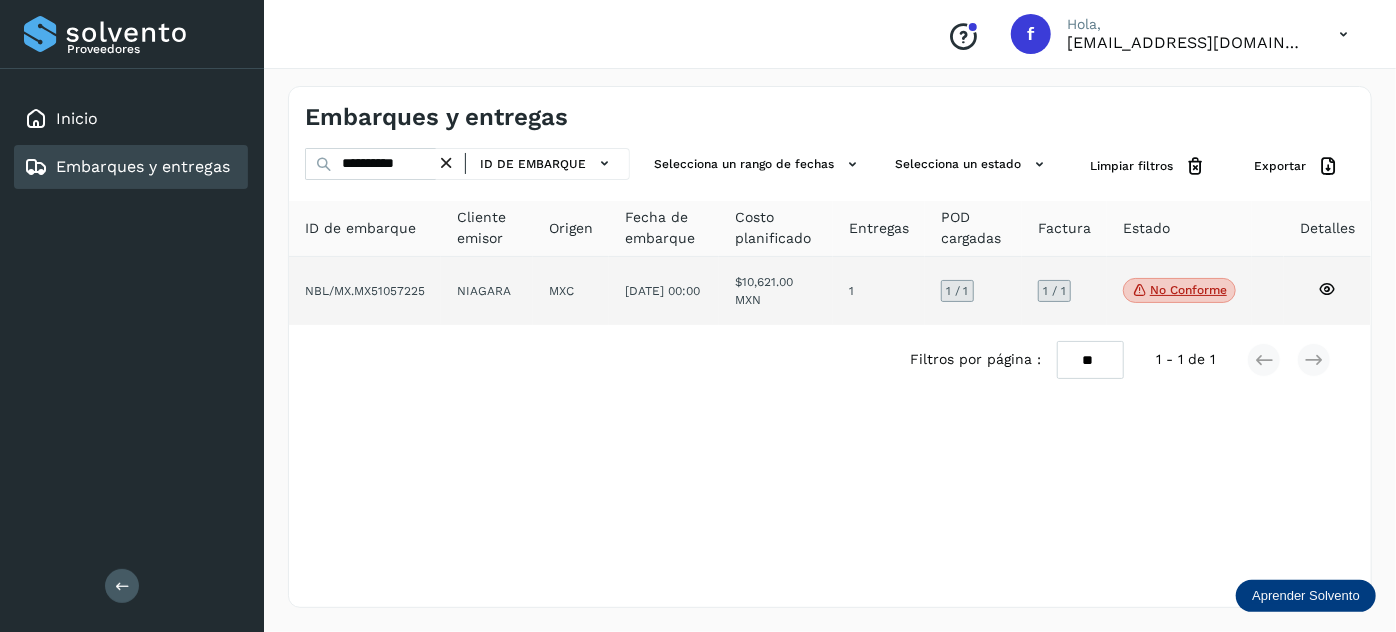 click on "$10,621.00 MXN" 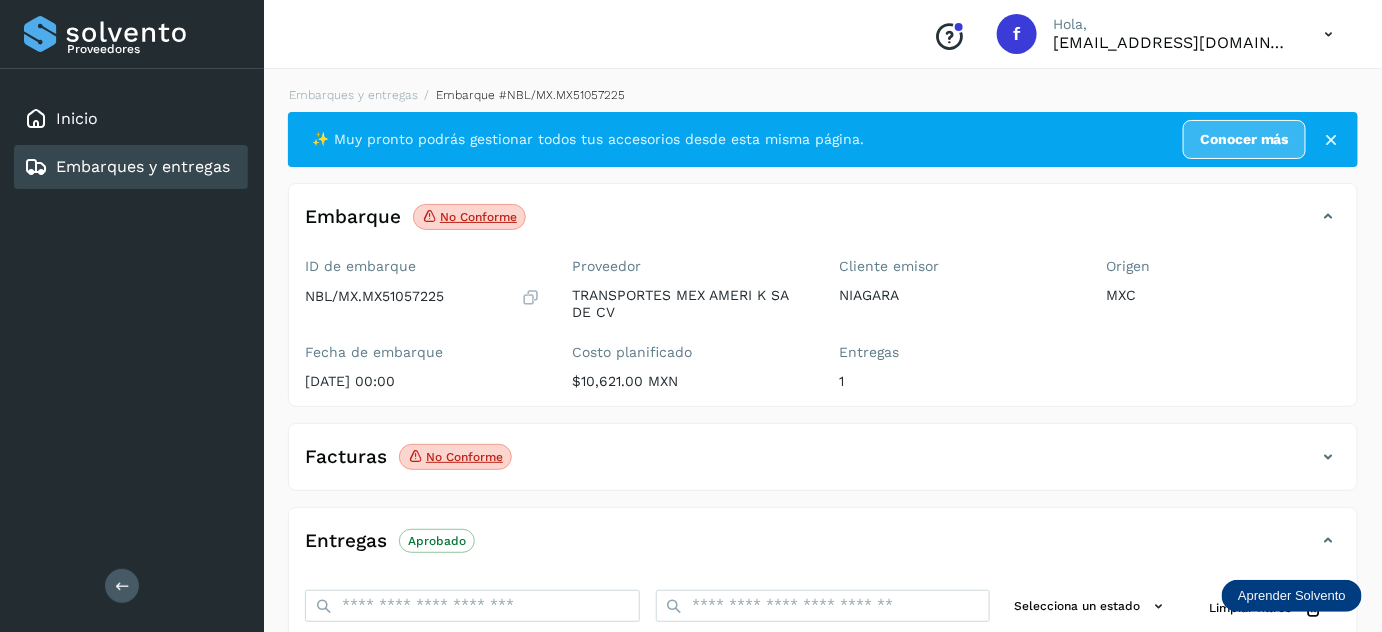 scroll, scrollTop: 325, scrollLeft: 0, axis: vertical 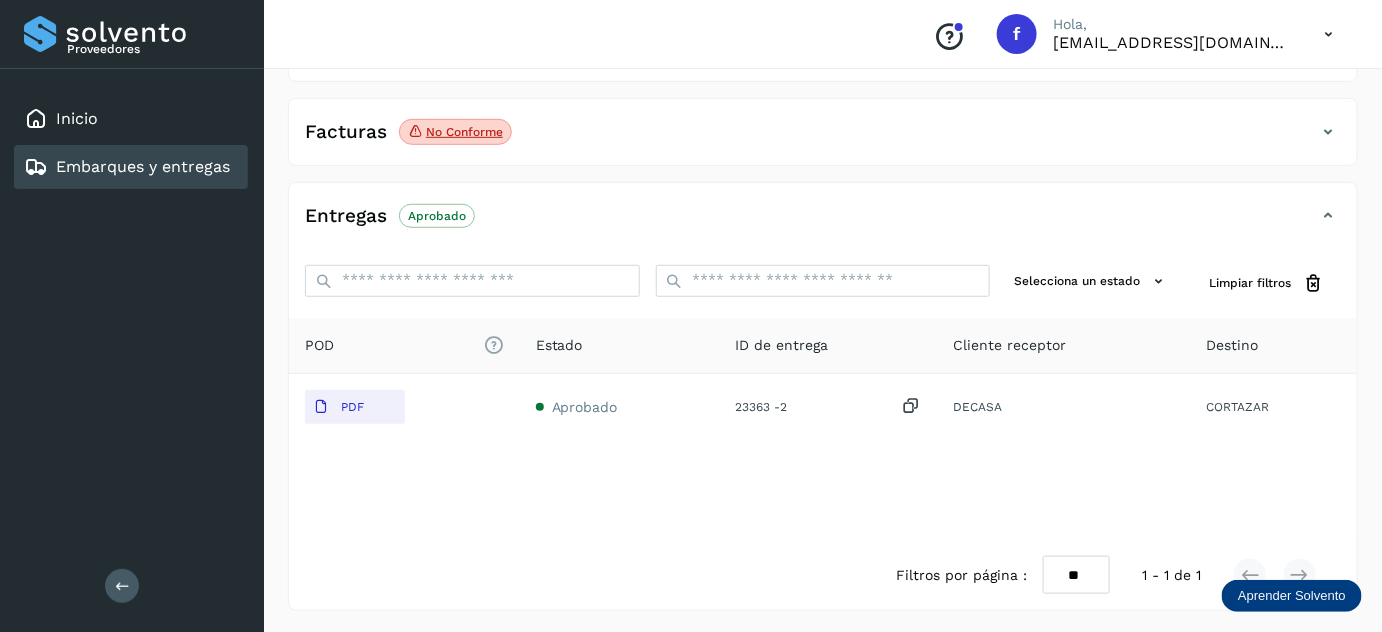 click on "Facturas No conforme" 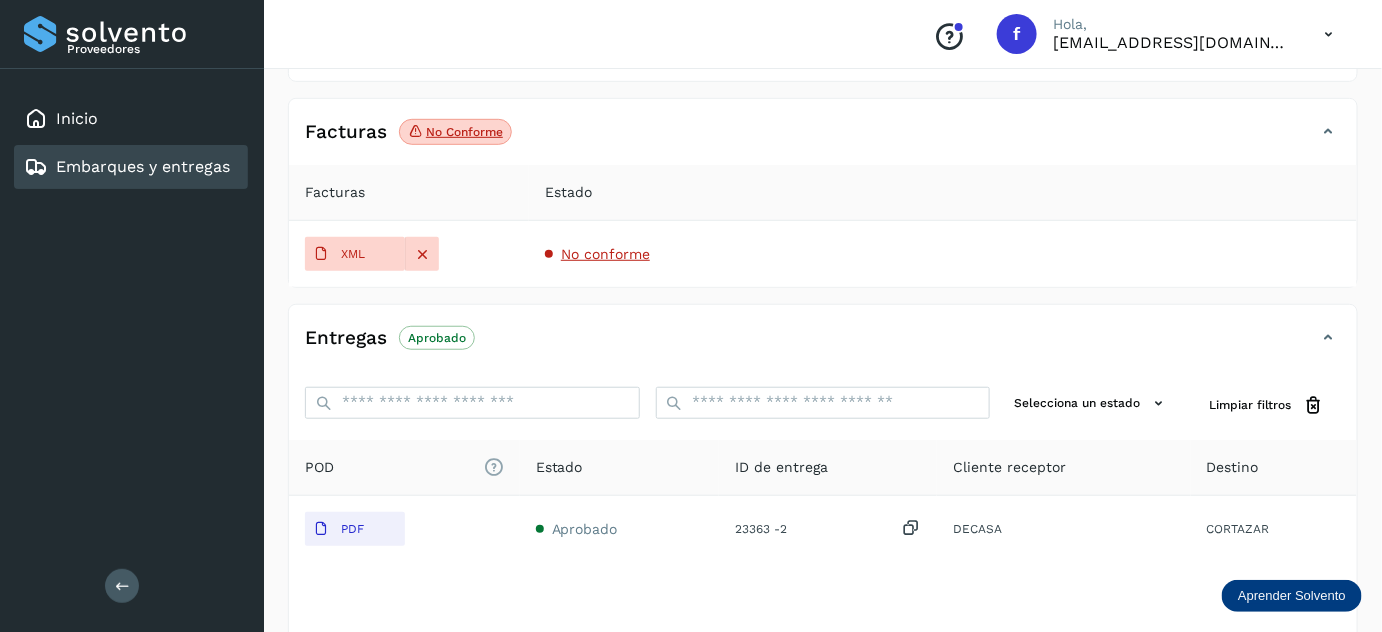 scroll, scrollTop: 0, scrollLeft: 0, axis: both 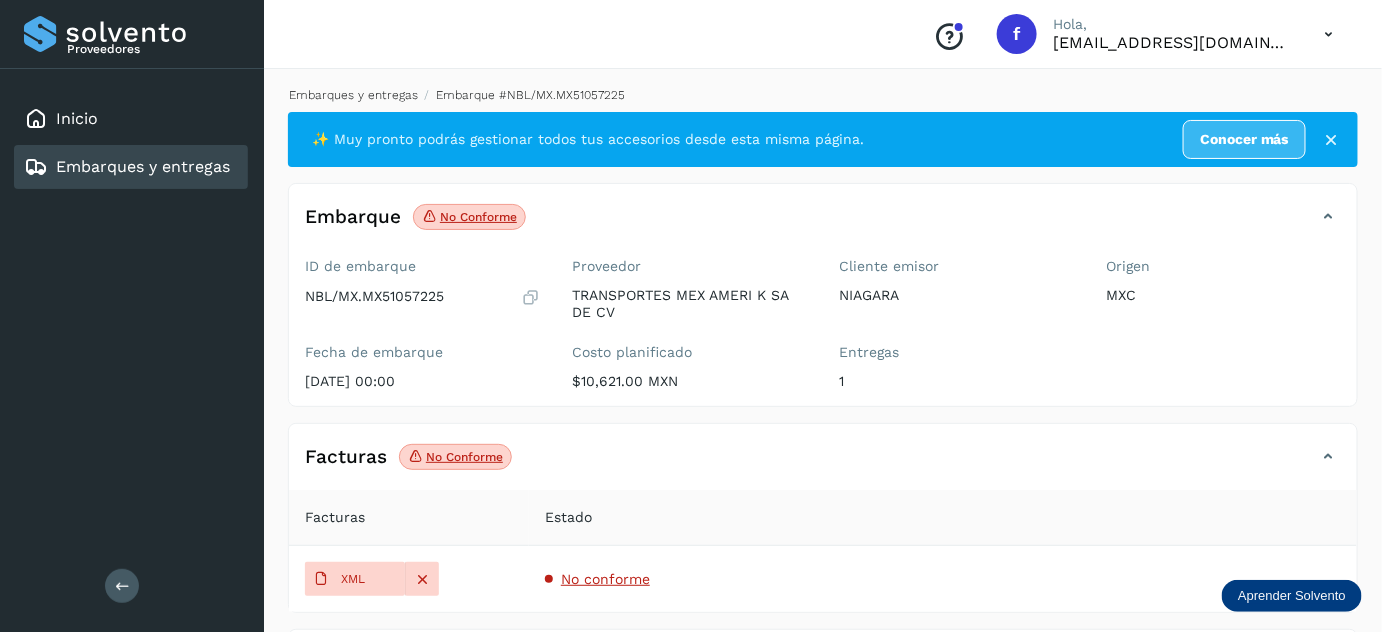 click on "Embarques y entregas" at bounding box center [353, 95] 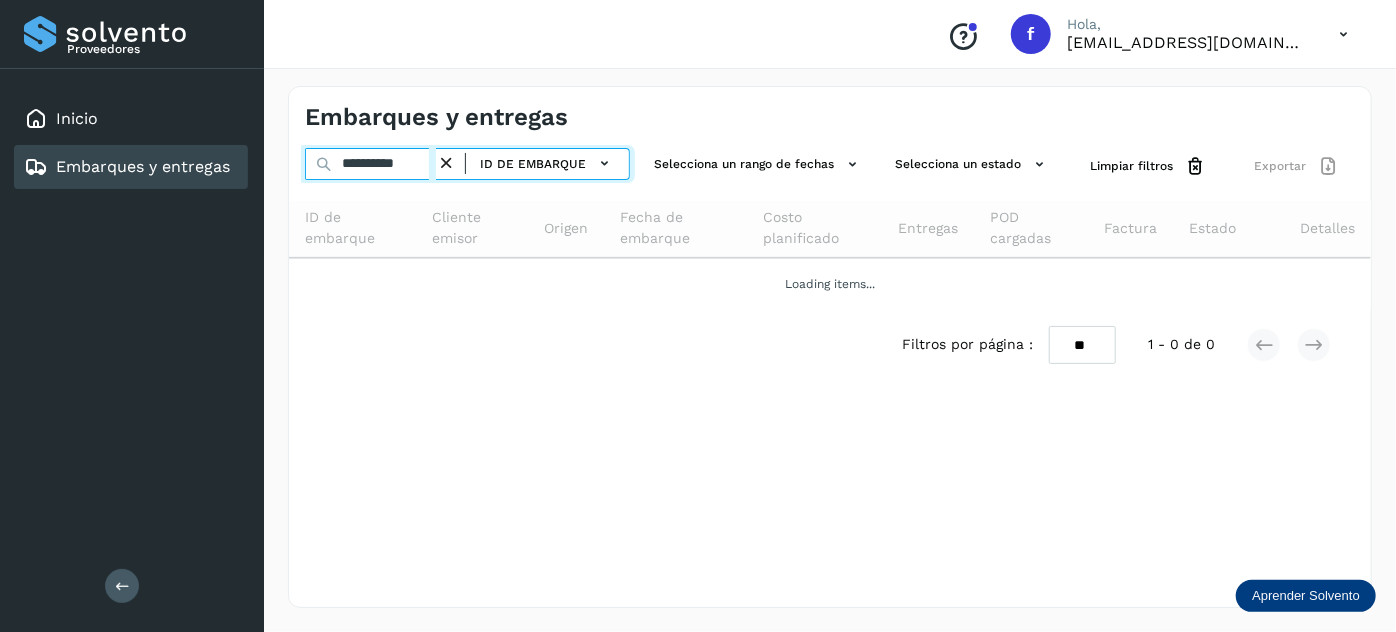 click on "**********" at bounding box center (370, 164) 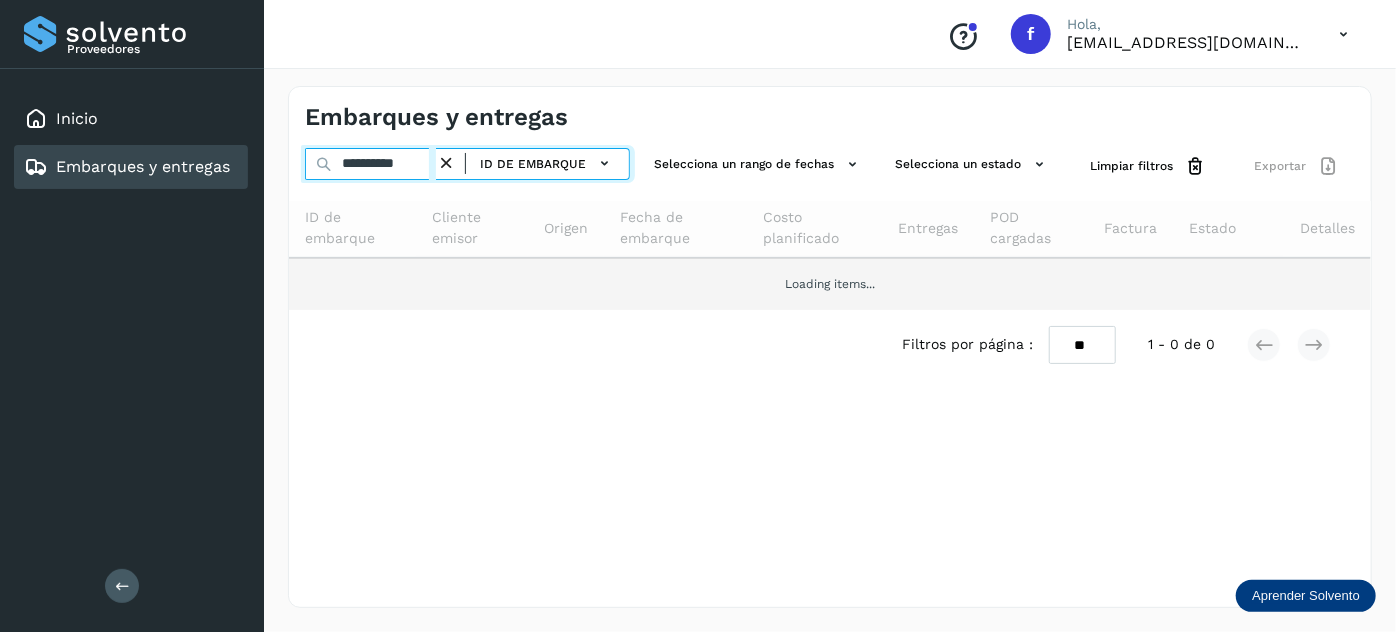 paste 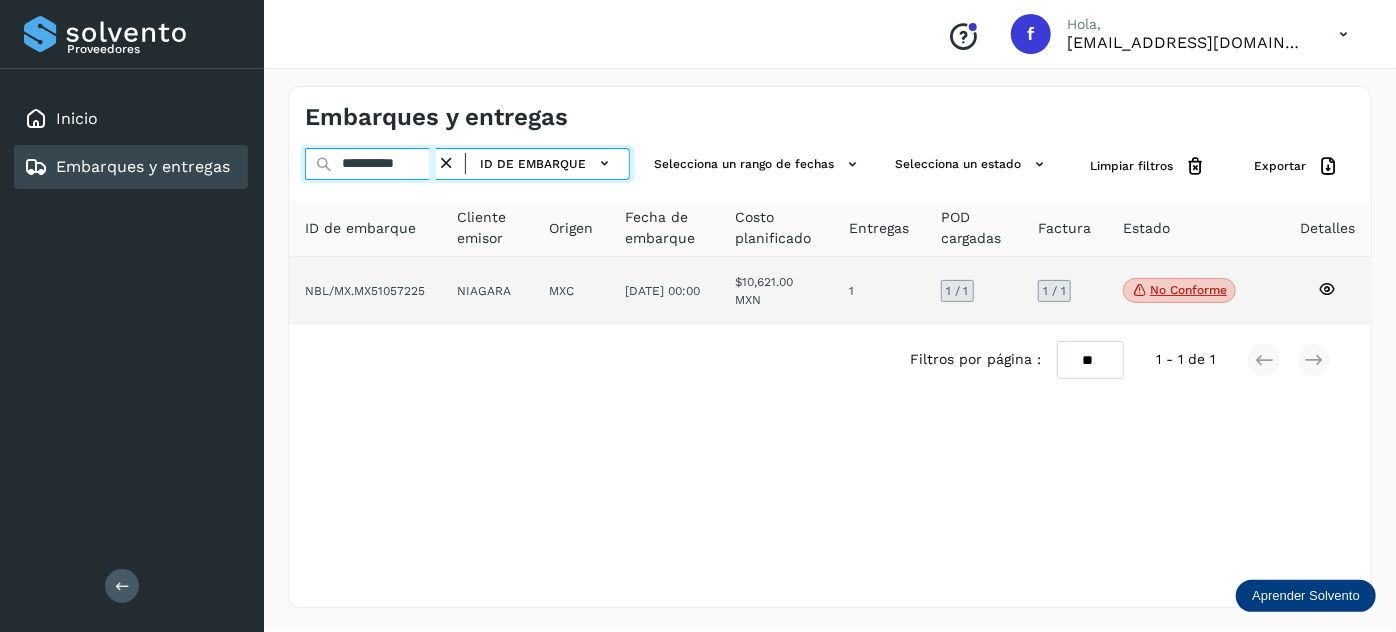 type on "**********" 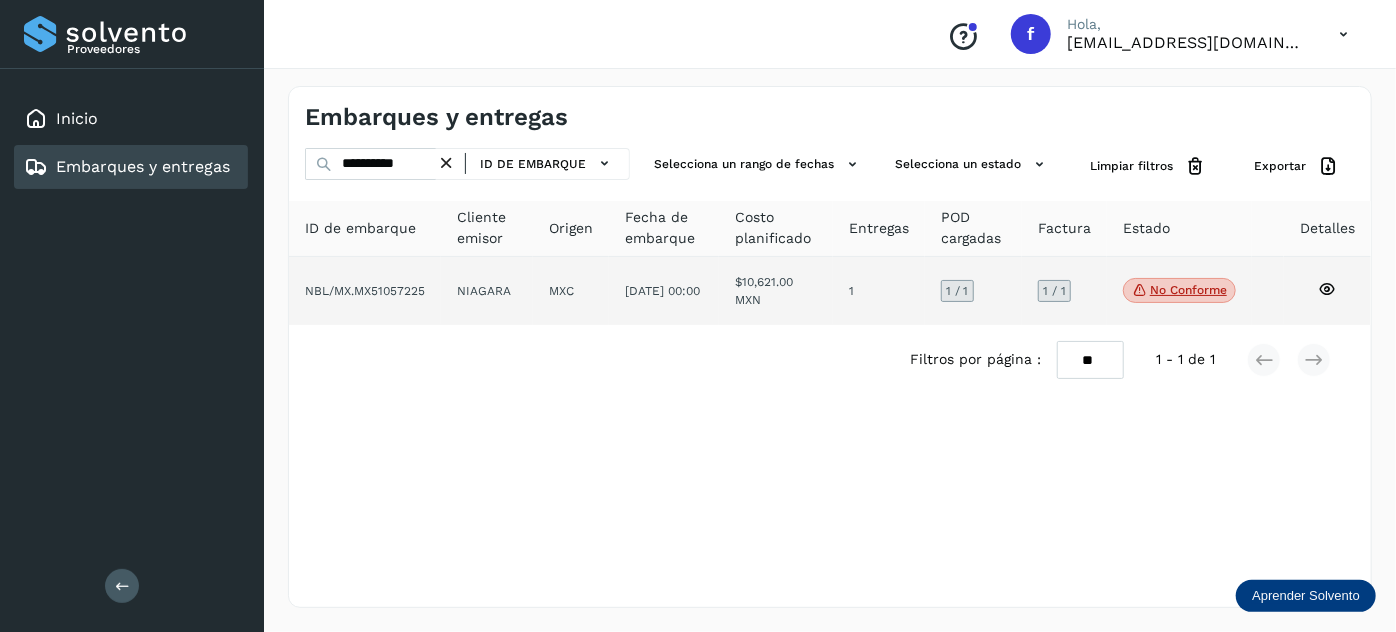 click on "$10,621.00 MXN" 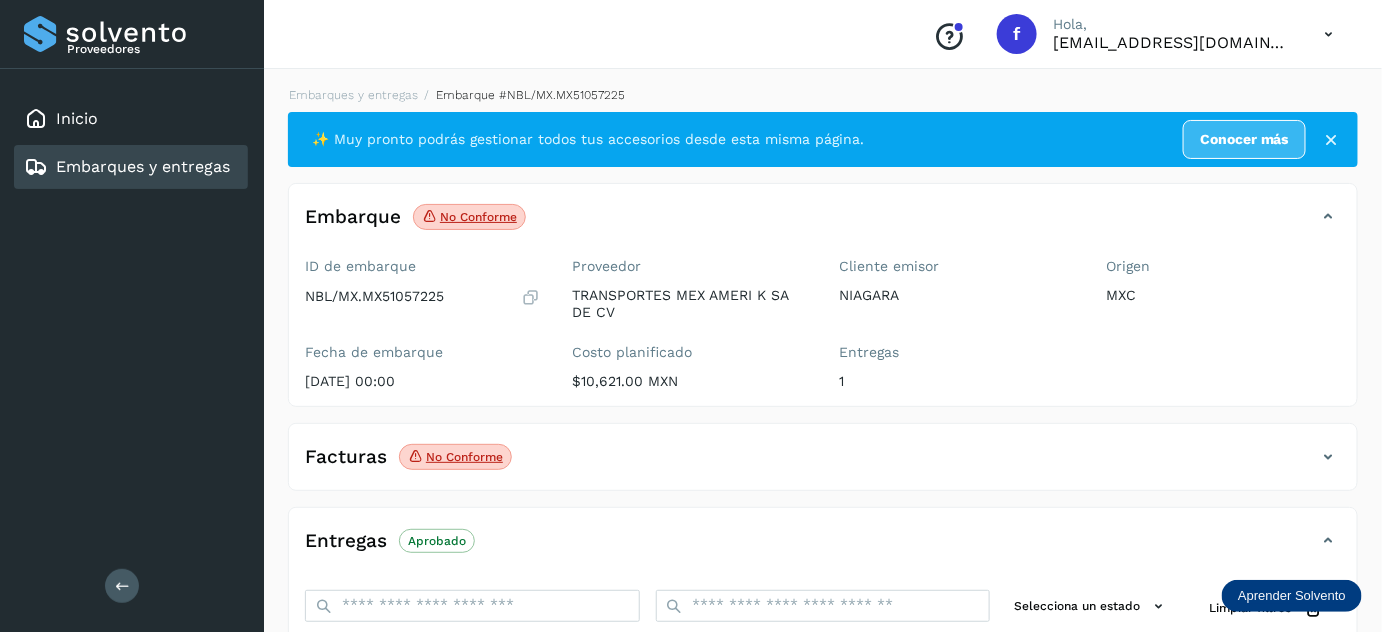 click on "Embarques y entregas" 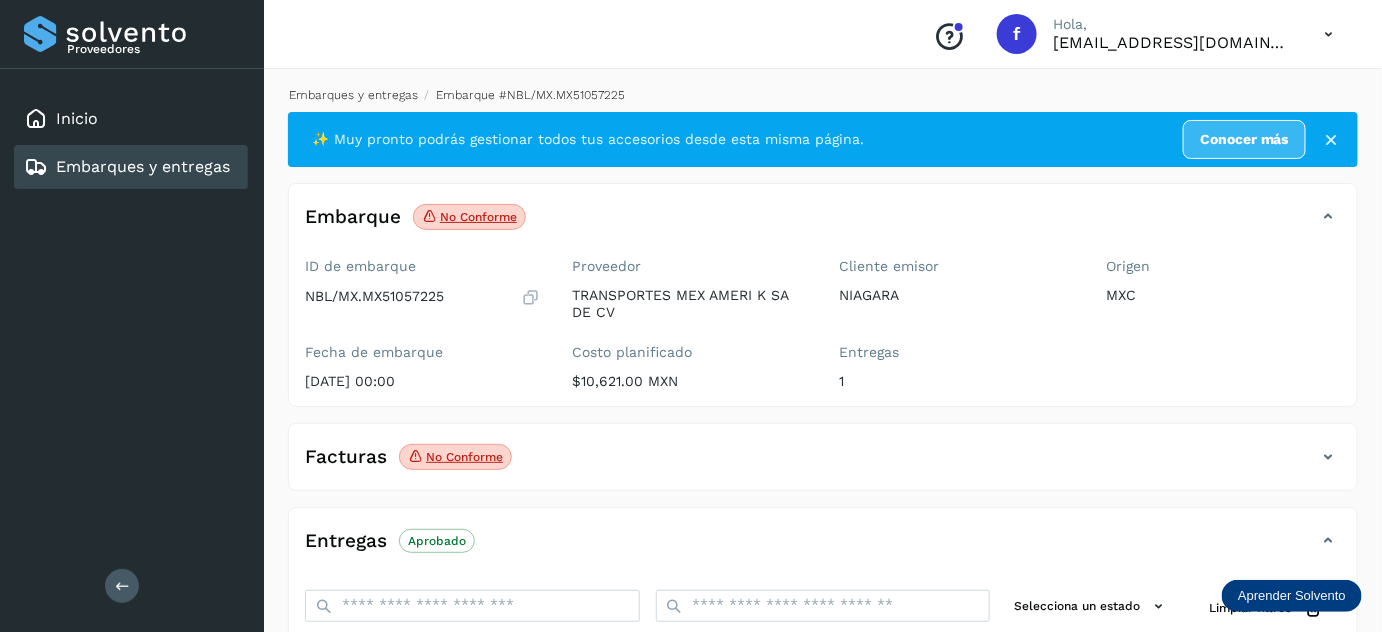 click on "Embarques y entregas" at bounding box center [353, 95] 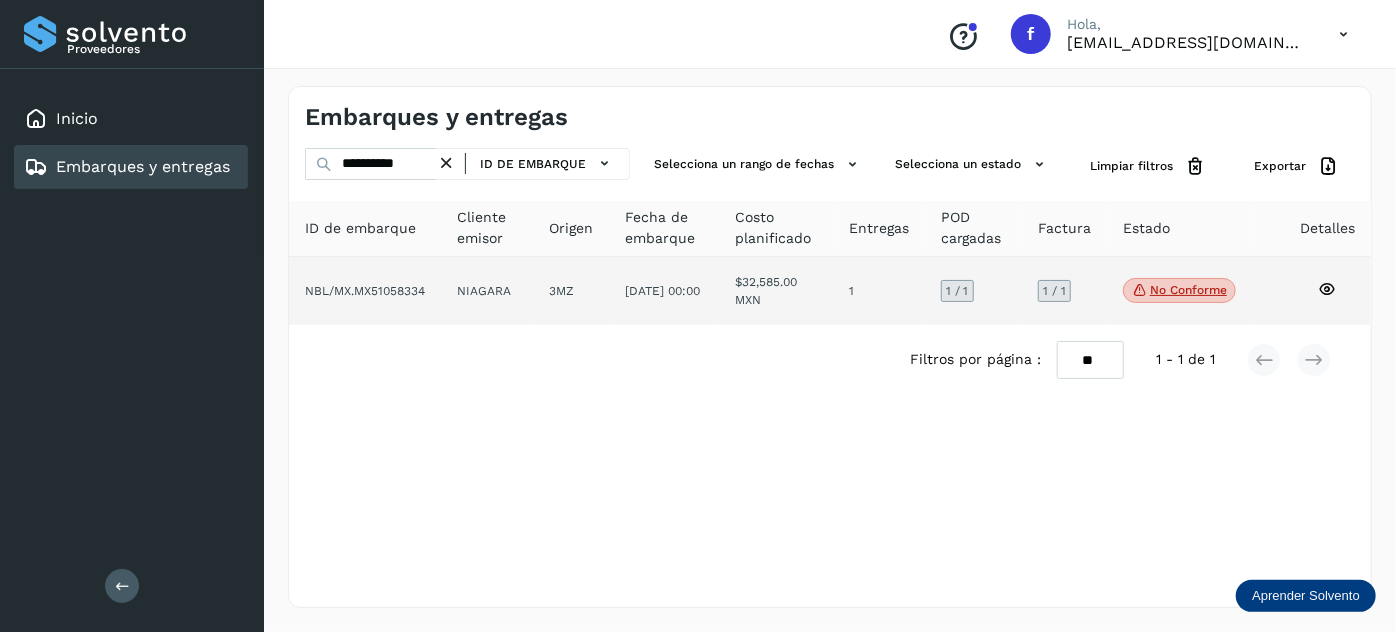 click on "1" 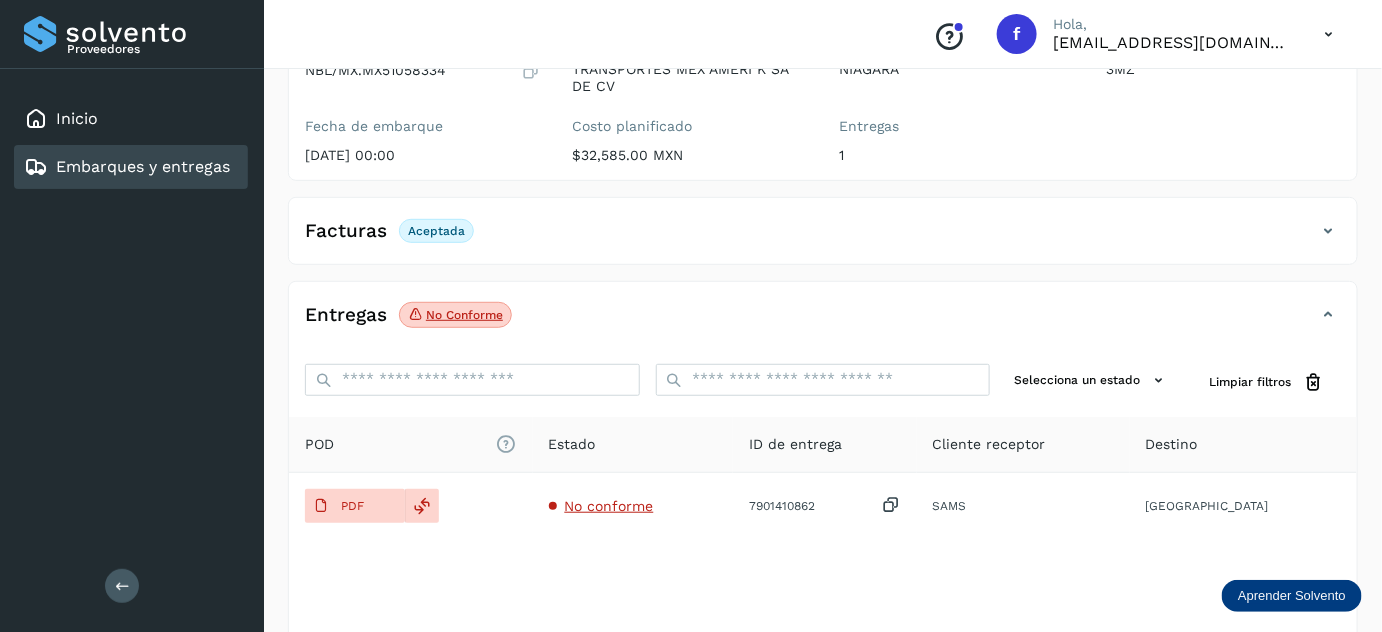 scroll, scrollTop: 325, scrollLeft: 0, axis: vertical 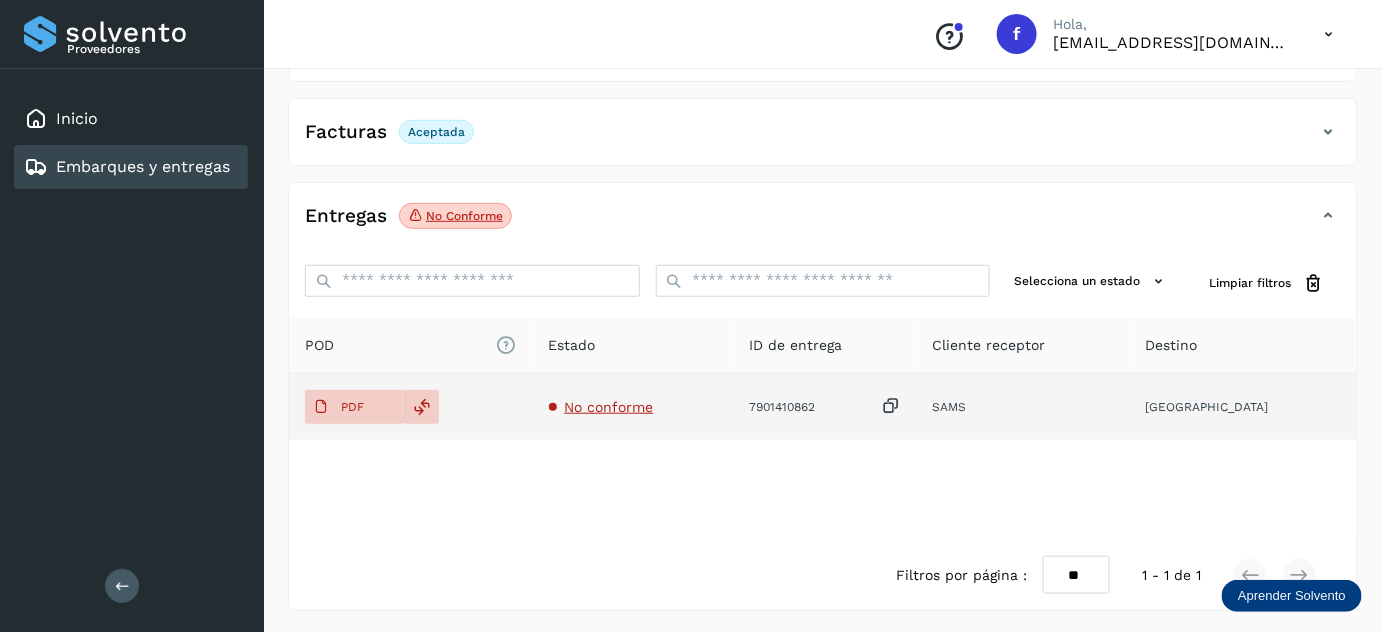 click on "No conforme" at bounding box center (609, 407) 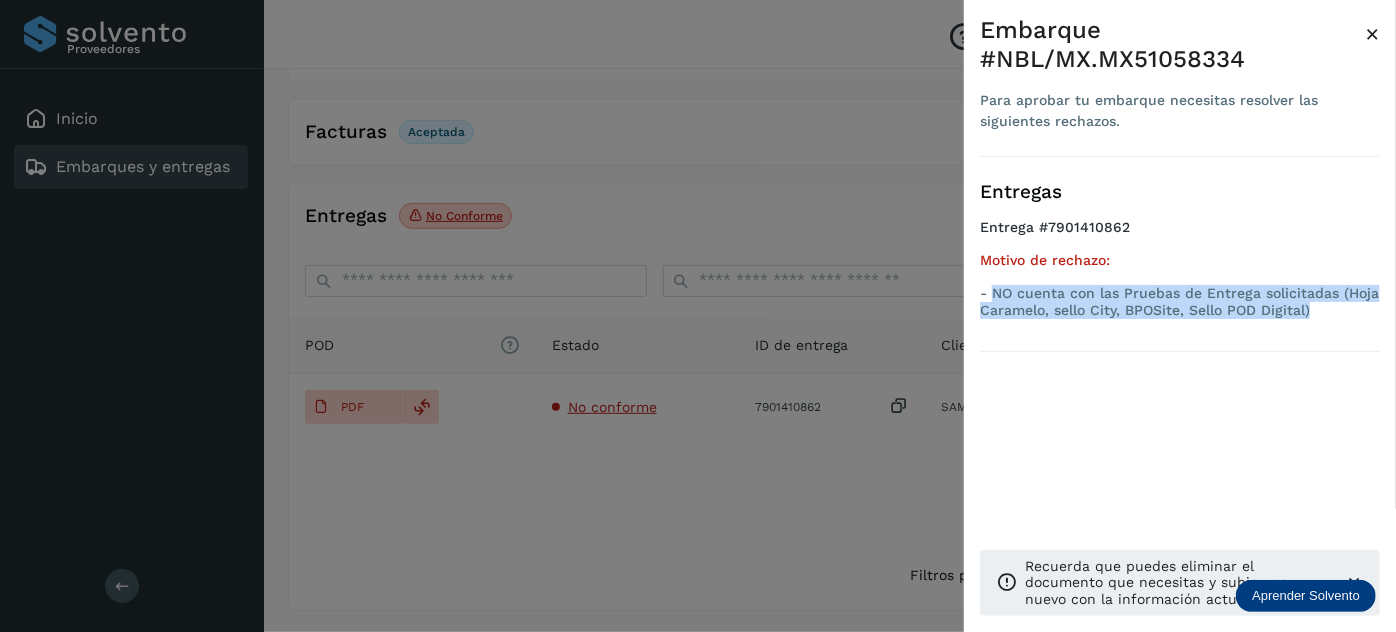 drag, startPoint x: 1326, startPoint y: 312, endPoint x: 992, endPoint y: 288, distance: 334.86118 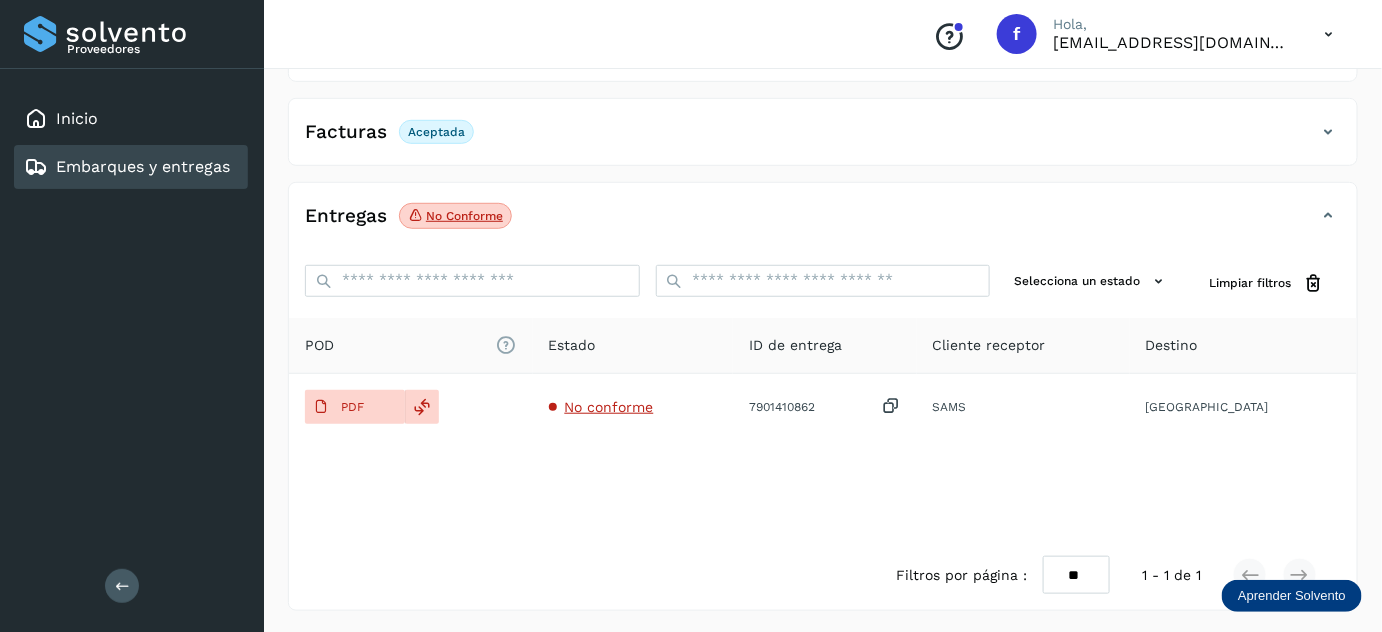 scroll, scrollTop: 0, scrollLeft: 0, axis: both 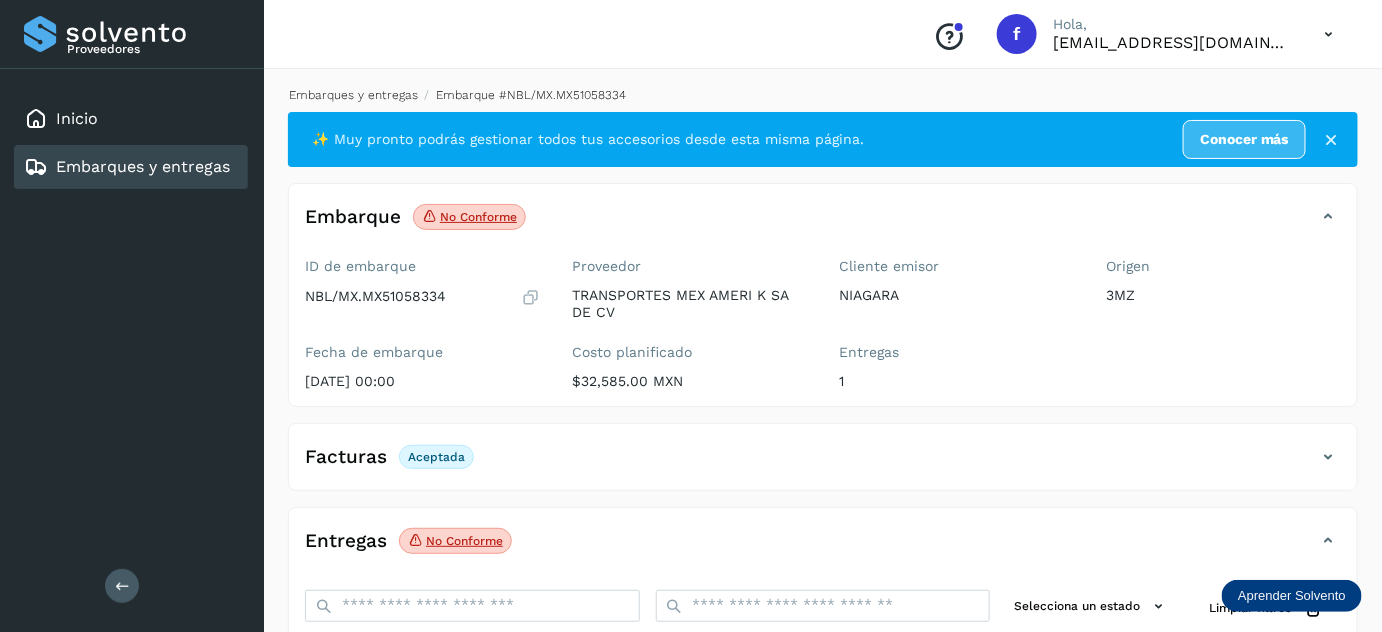 click on "Embarques y entregas" at bounding box center (353, 95) 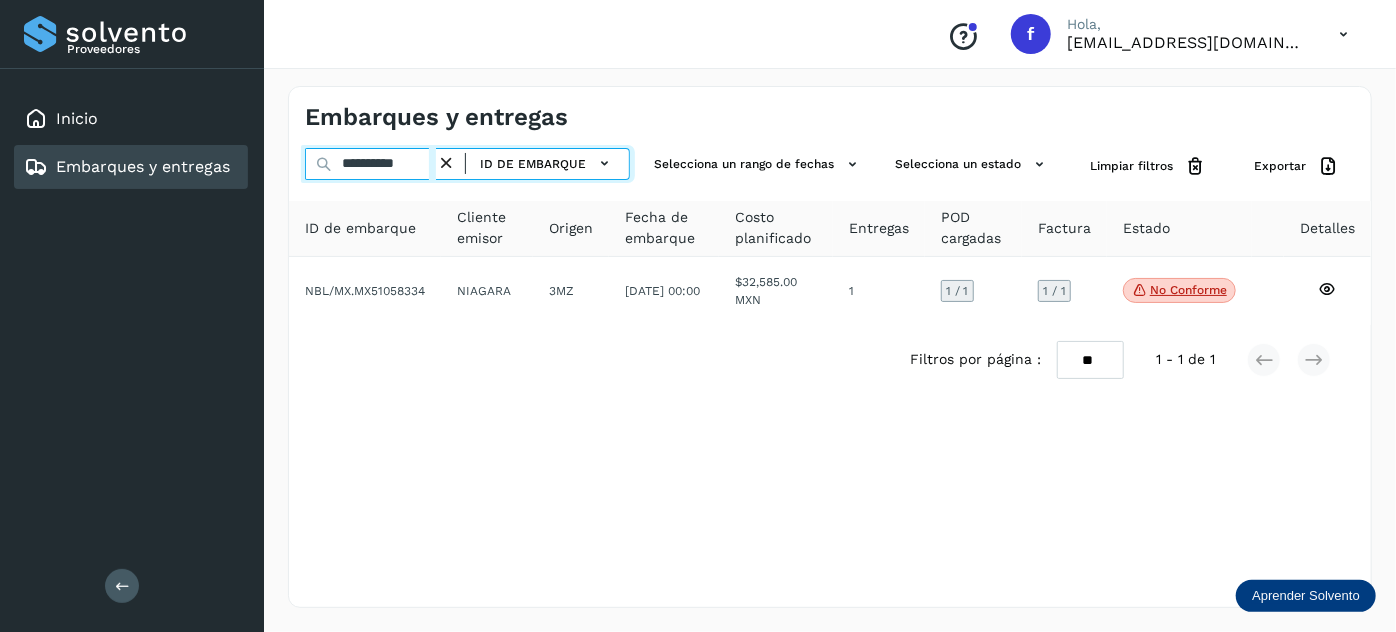 click on "**********" at bounding box center [370, 164] 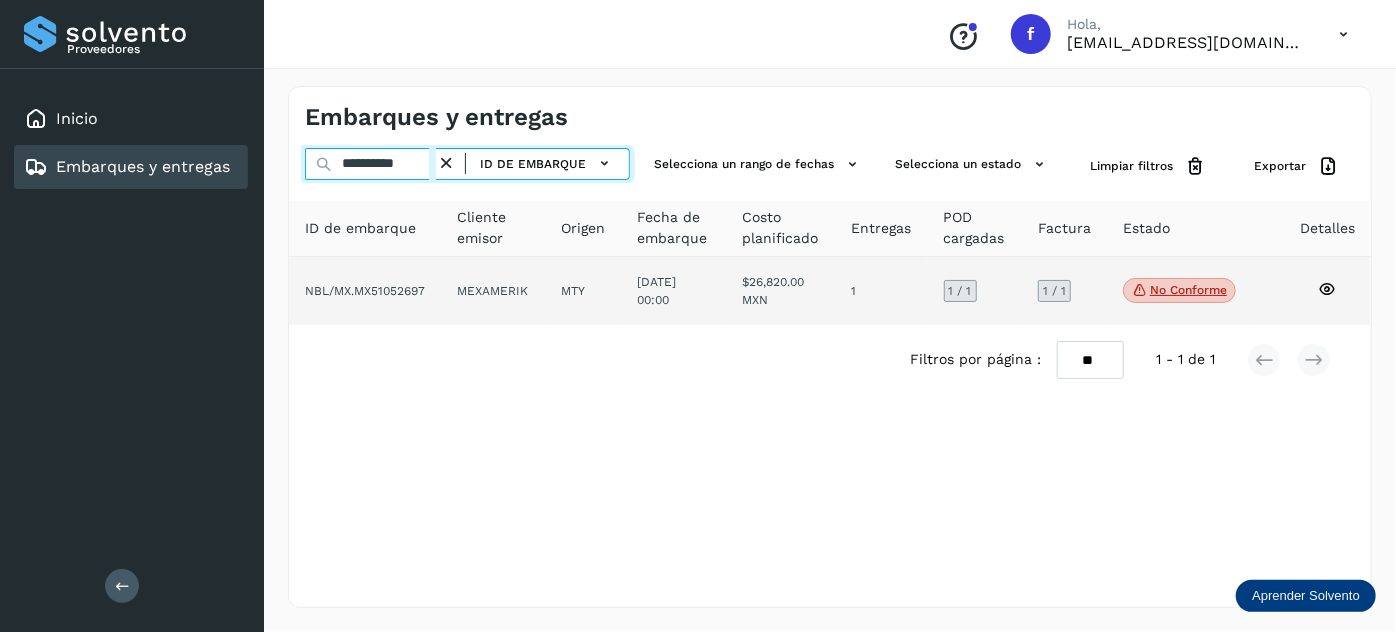 type on "**********" 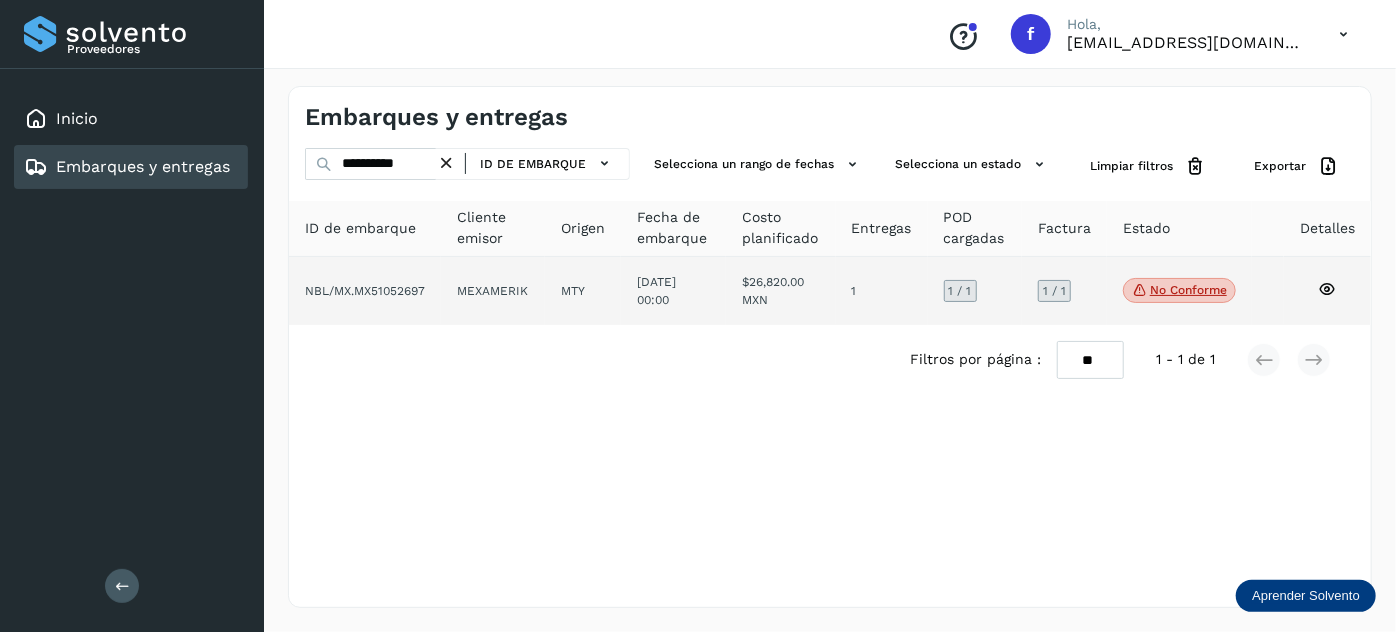 click on "1" 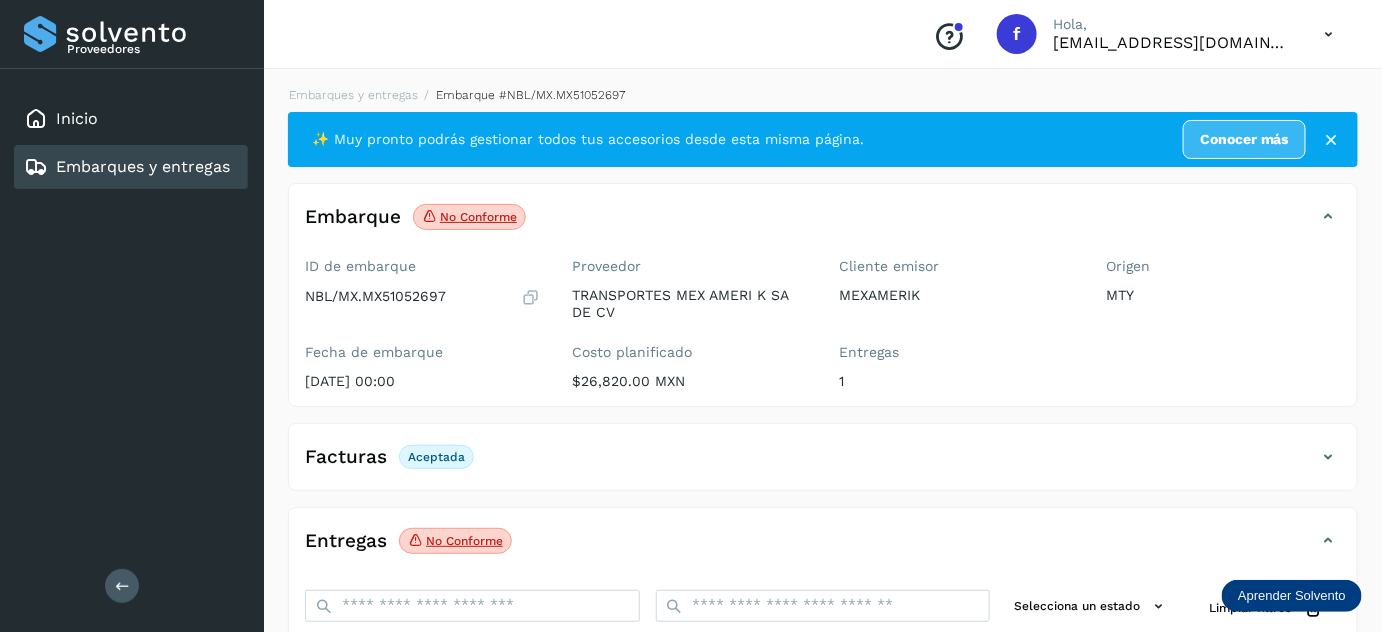 scroll, scrollTop: 325, scrollLeft: 0, axis: vertical 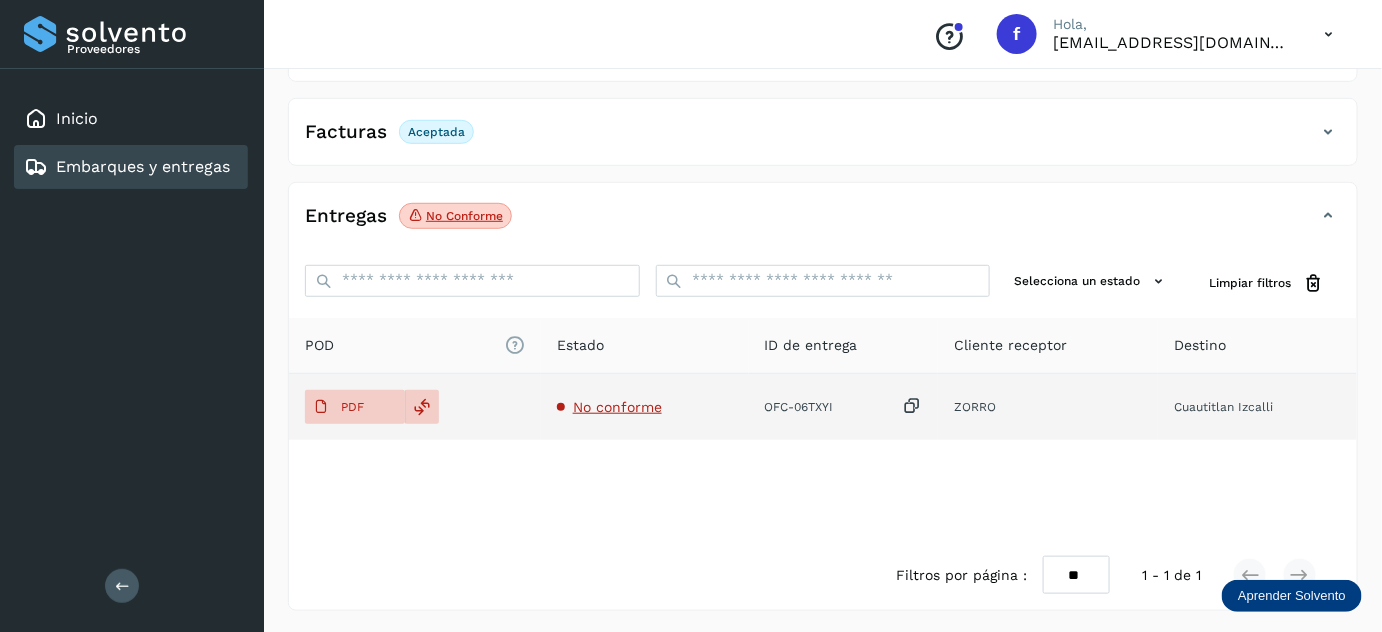 click on "No conforme" at bounding box center [617, 407] 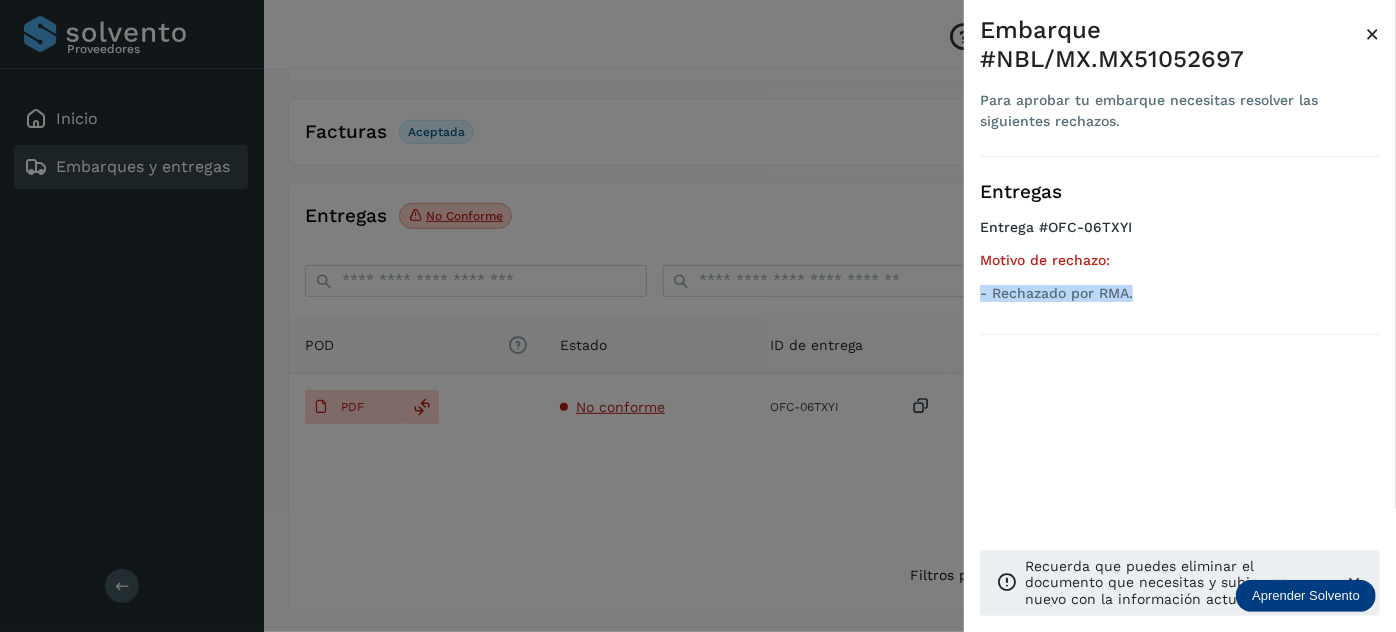 drag, startPoint x: 1146, startPoint y: 295, endPoint x: 975, endPoint y: 298, distance: 171.0263 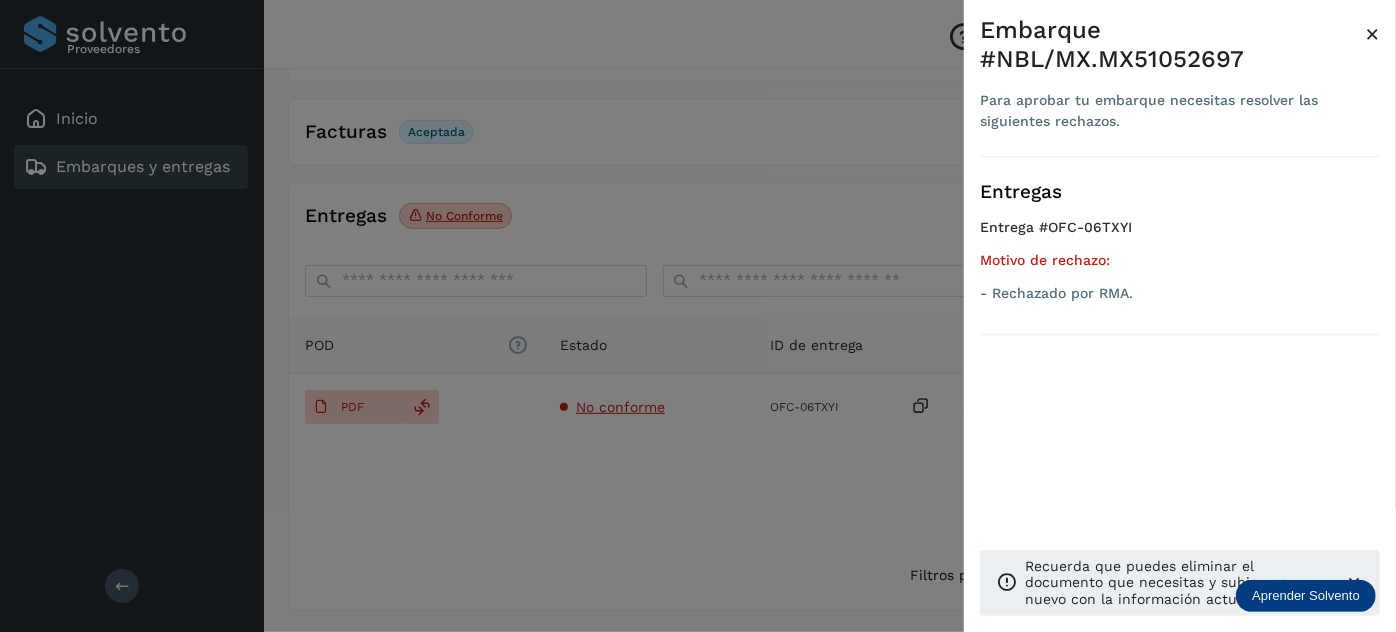 click at bounding box center [698, 316] 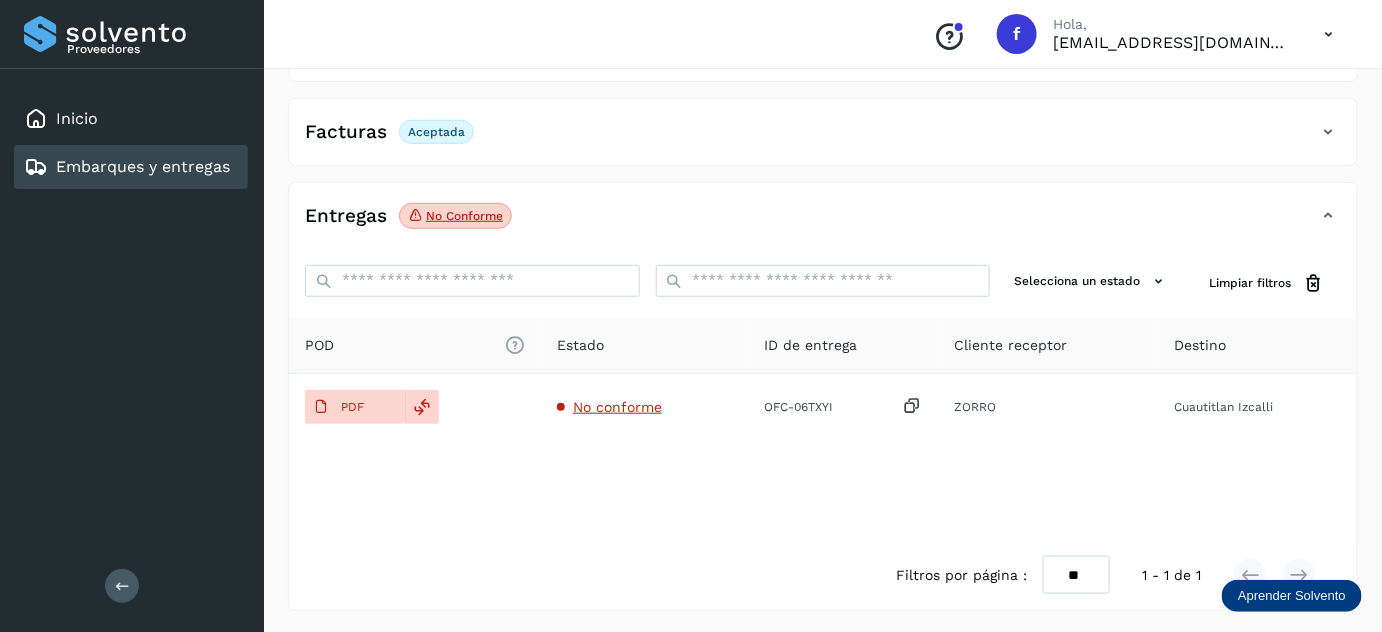 scroll, scrollTop: 0, scrollLeft: 0, axis: both 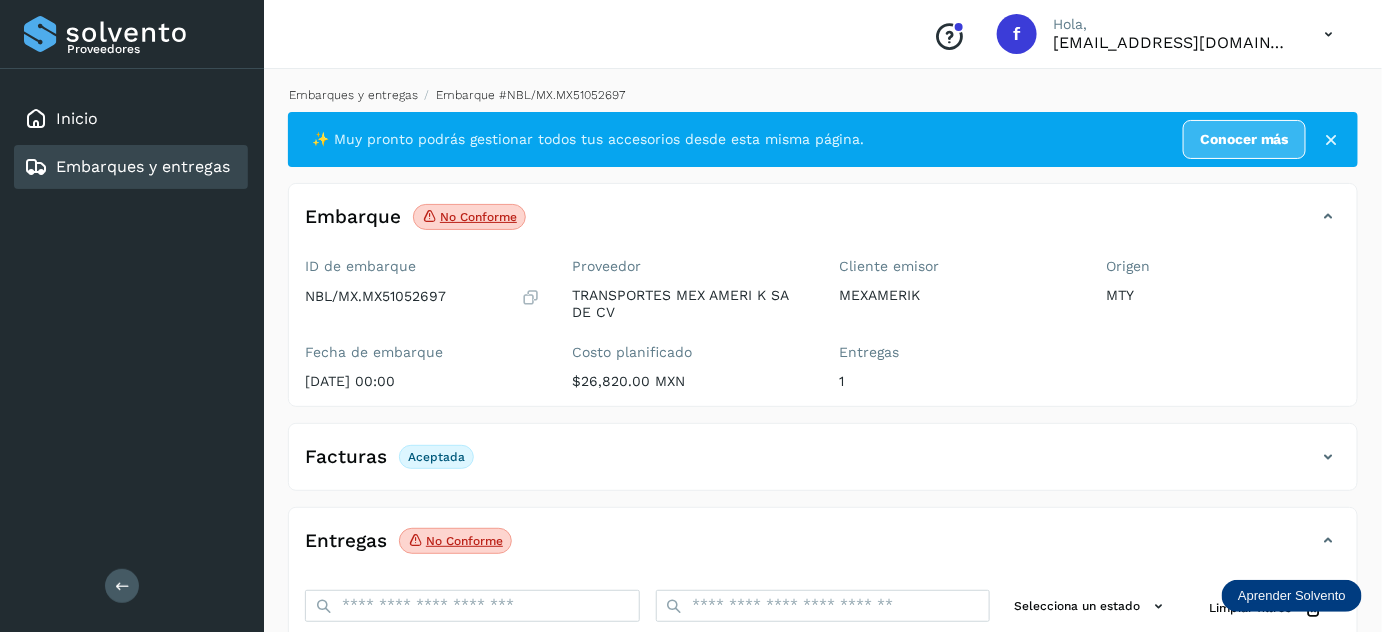 click on "Embarques y entregas" at bounding box center (353, 95) 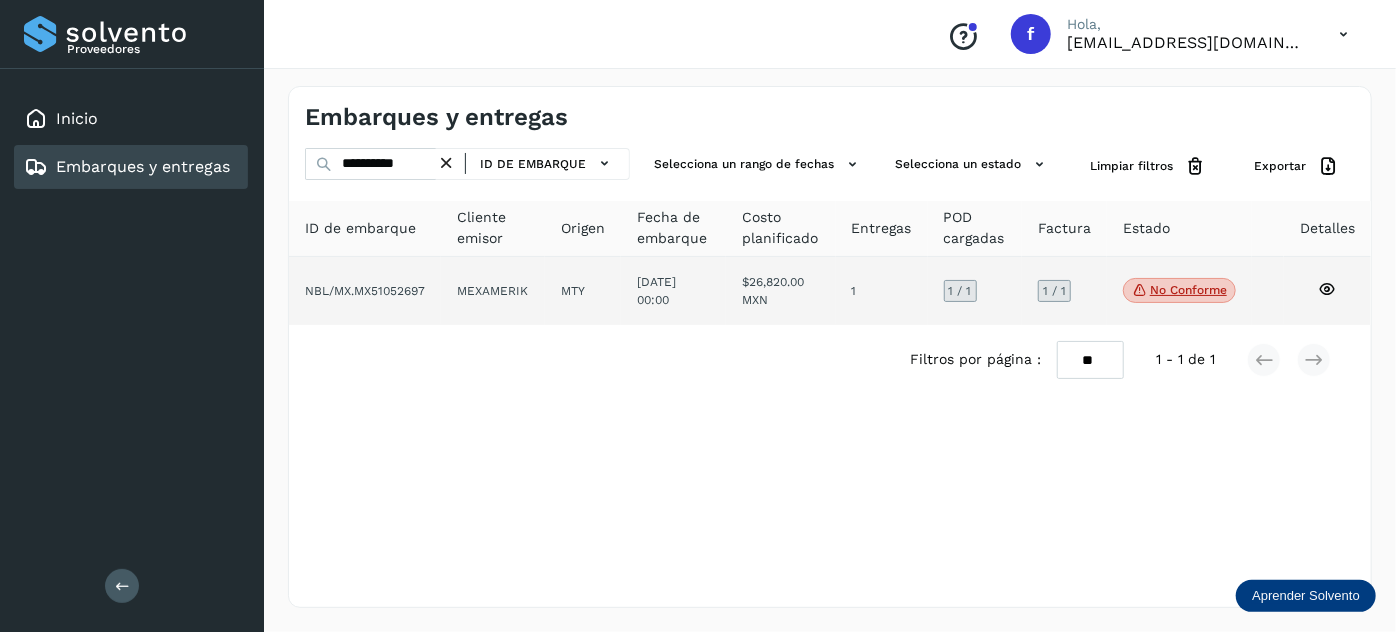 click on "MEXAMERIK" 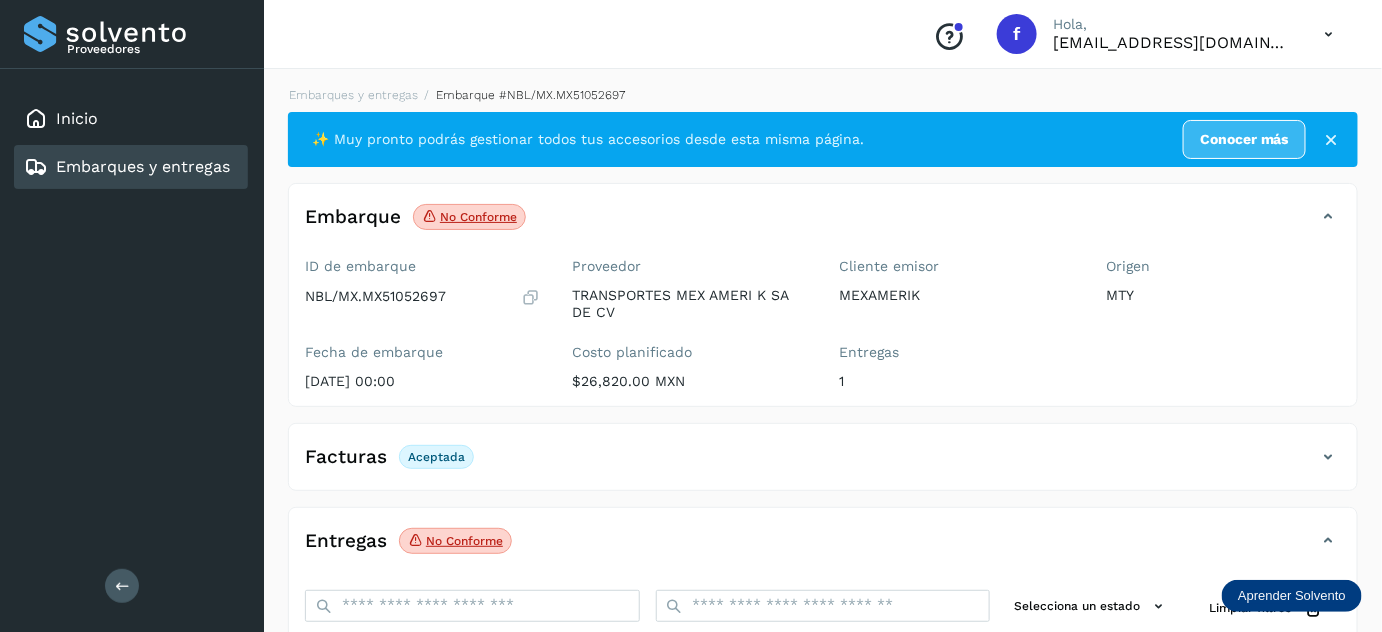 scroll, scrollTop: 325, scrollLeft: 0, axis: vertical 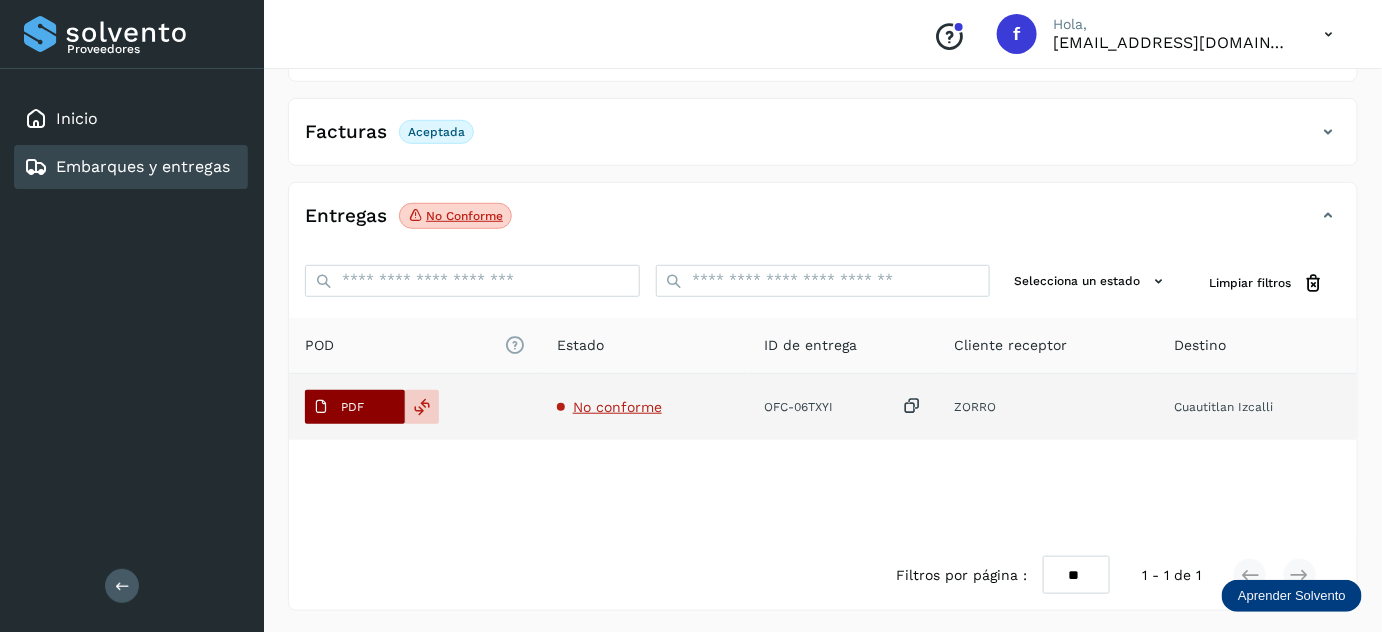 click on "PDF" at bounding box center [338, 407] 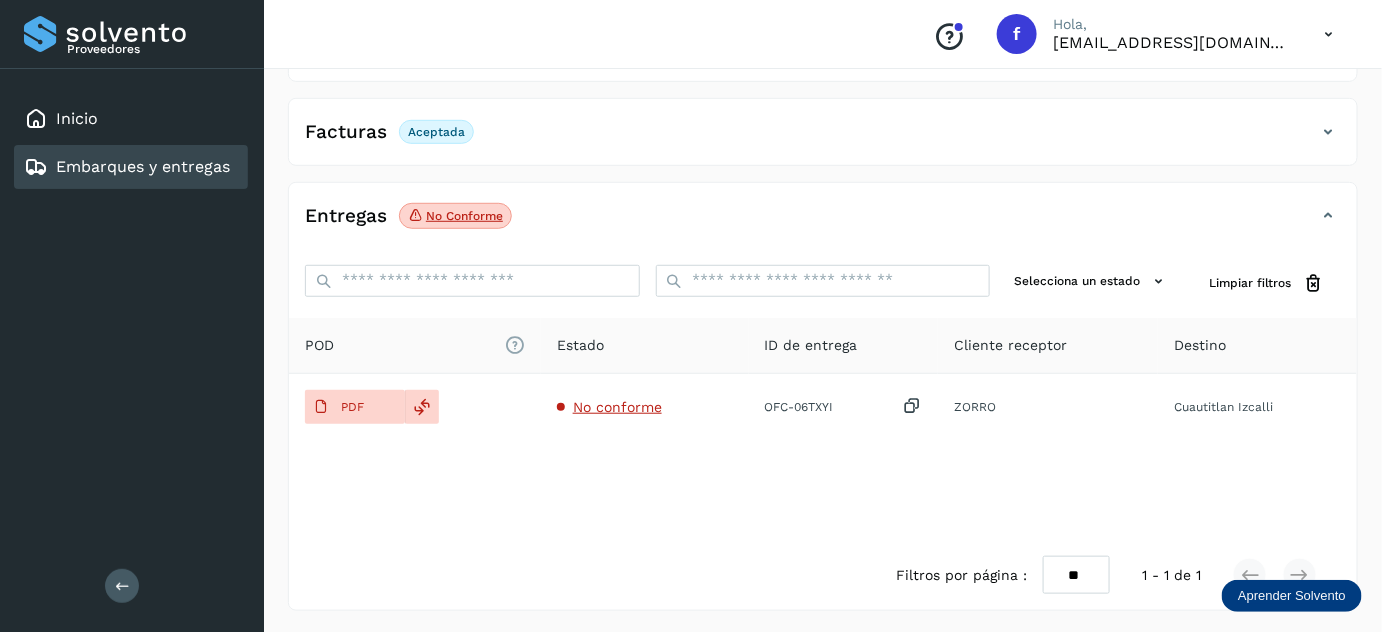 scroll, scrollTop: 0, scrollLeft: 0, axis: both 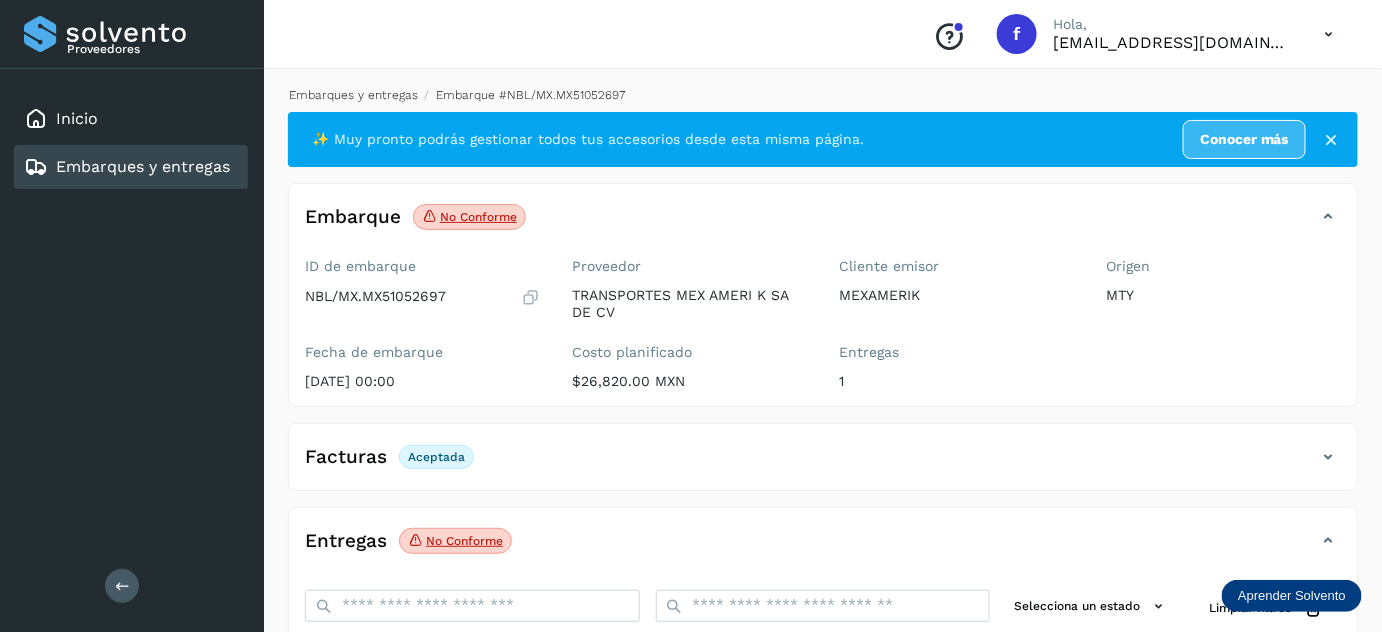 click on "Embarques y entregas" at bounding box center (353, 95) 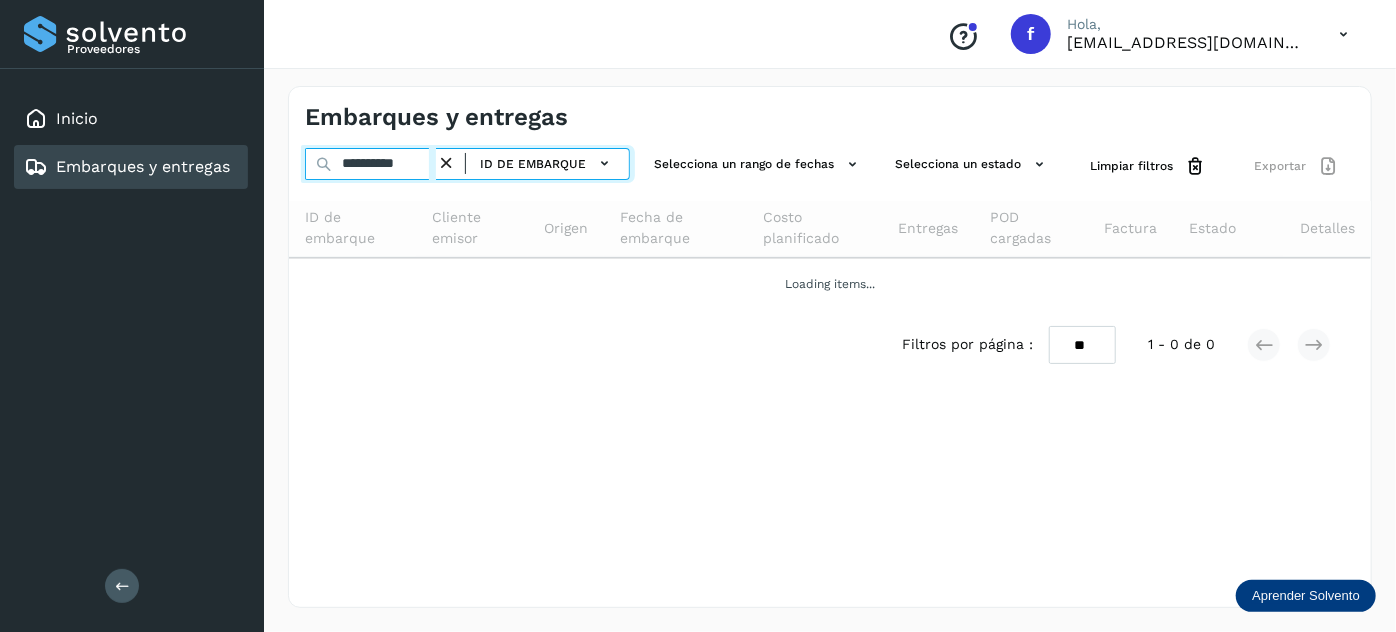 click on "**********" at bounding box center [370, 164] 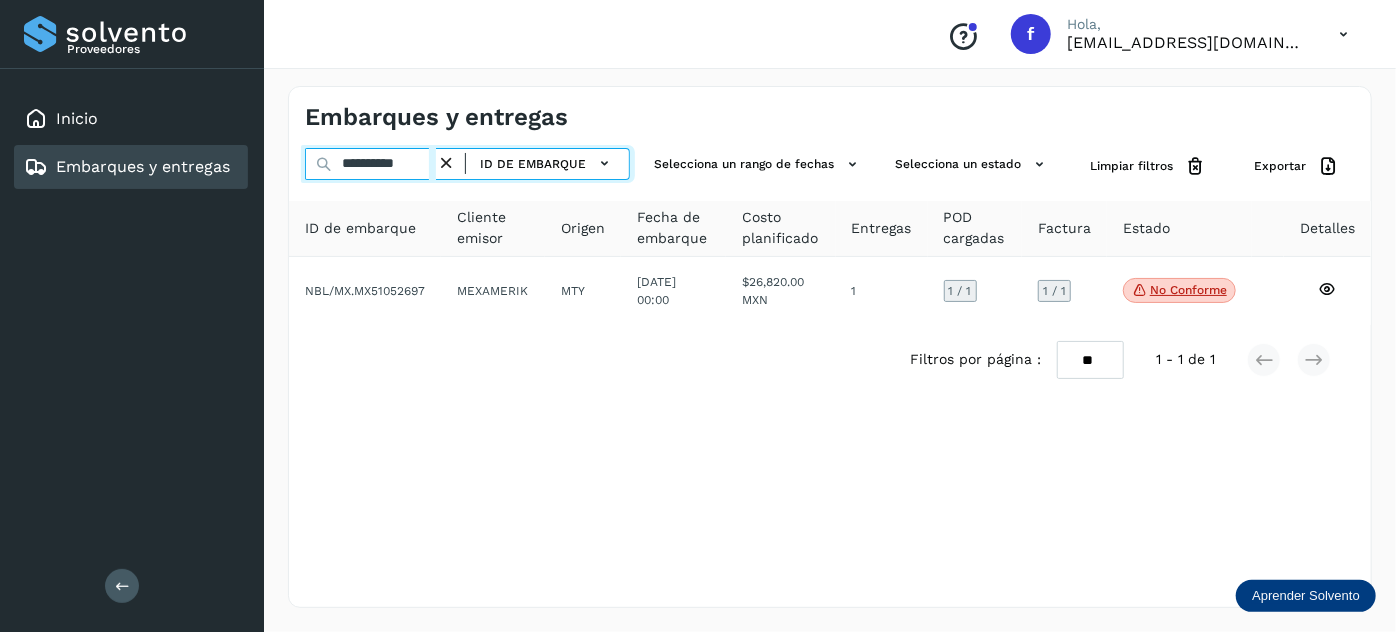click on "**********" at bounding box center [370, 164] 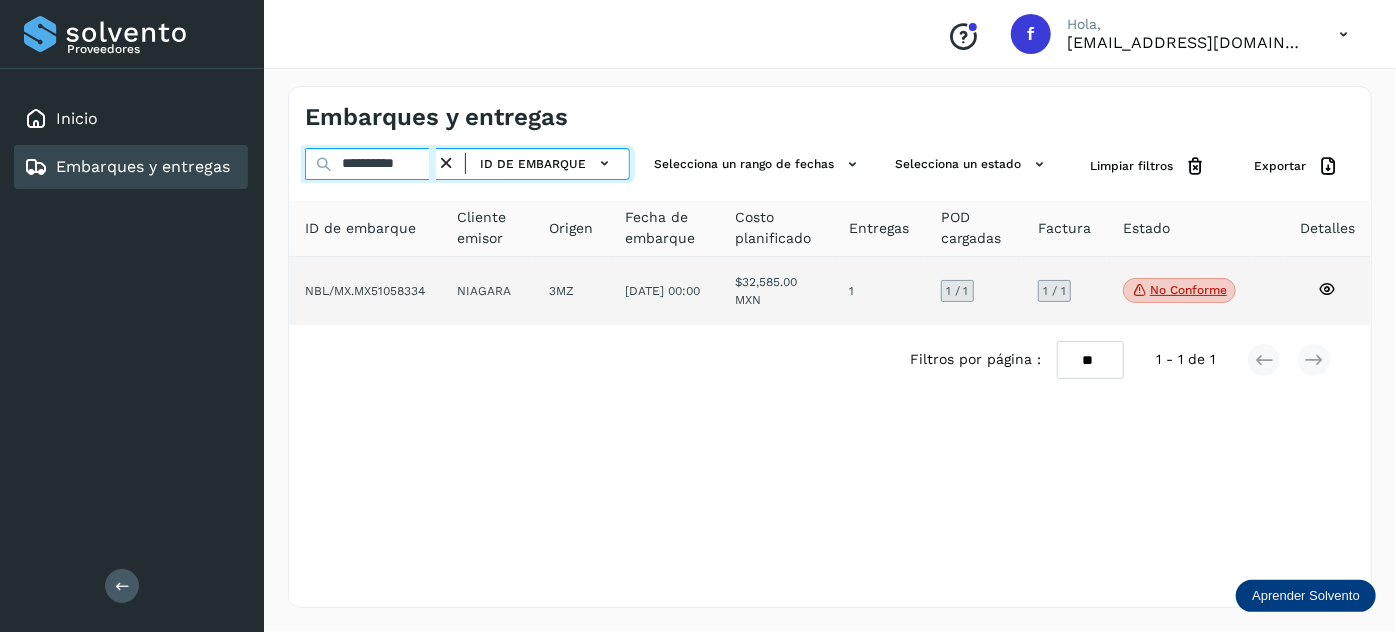 type on "**********" 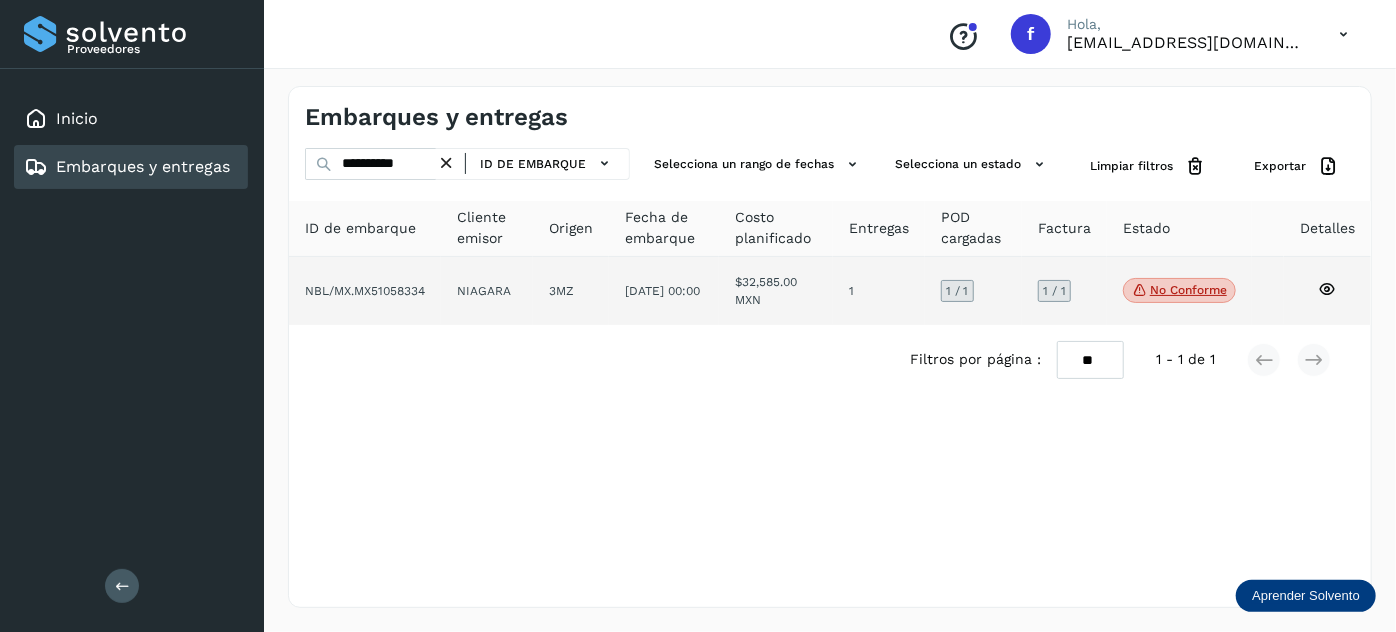 click on "$32,585.00 MXN" 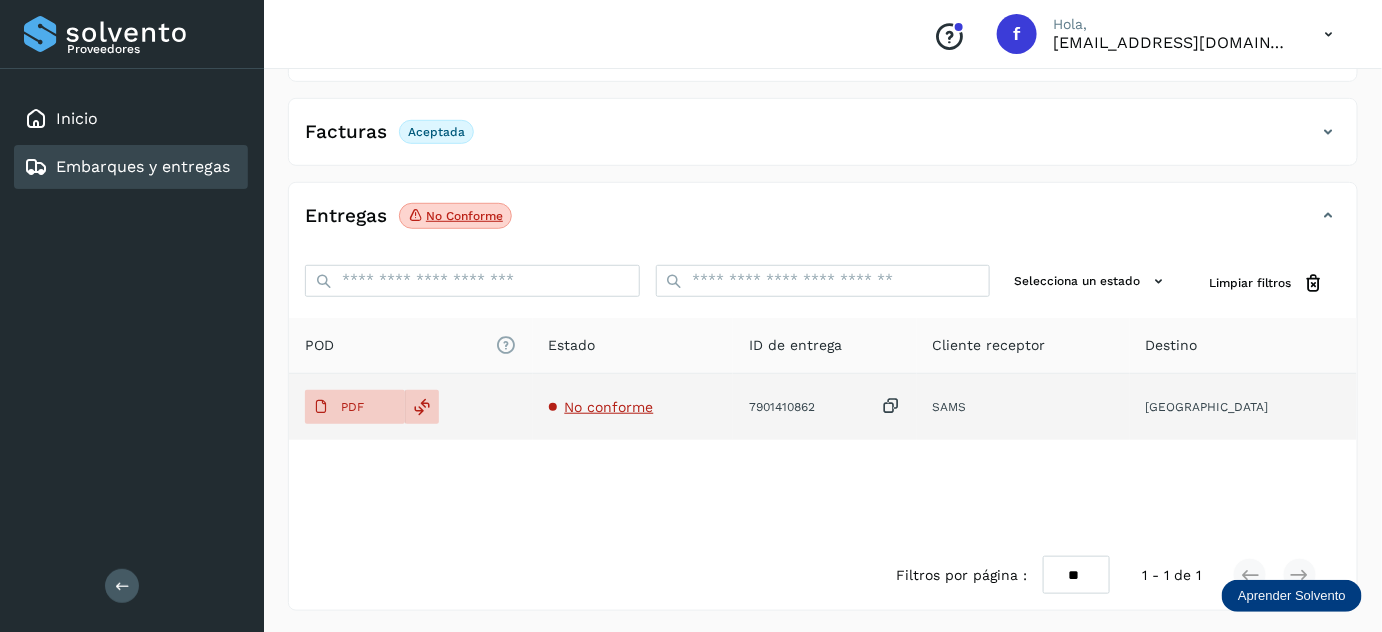 scroll, scrollTop: 0, scrollLeft: 0, axis: both 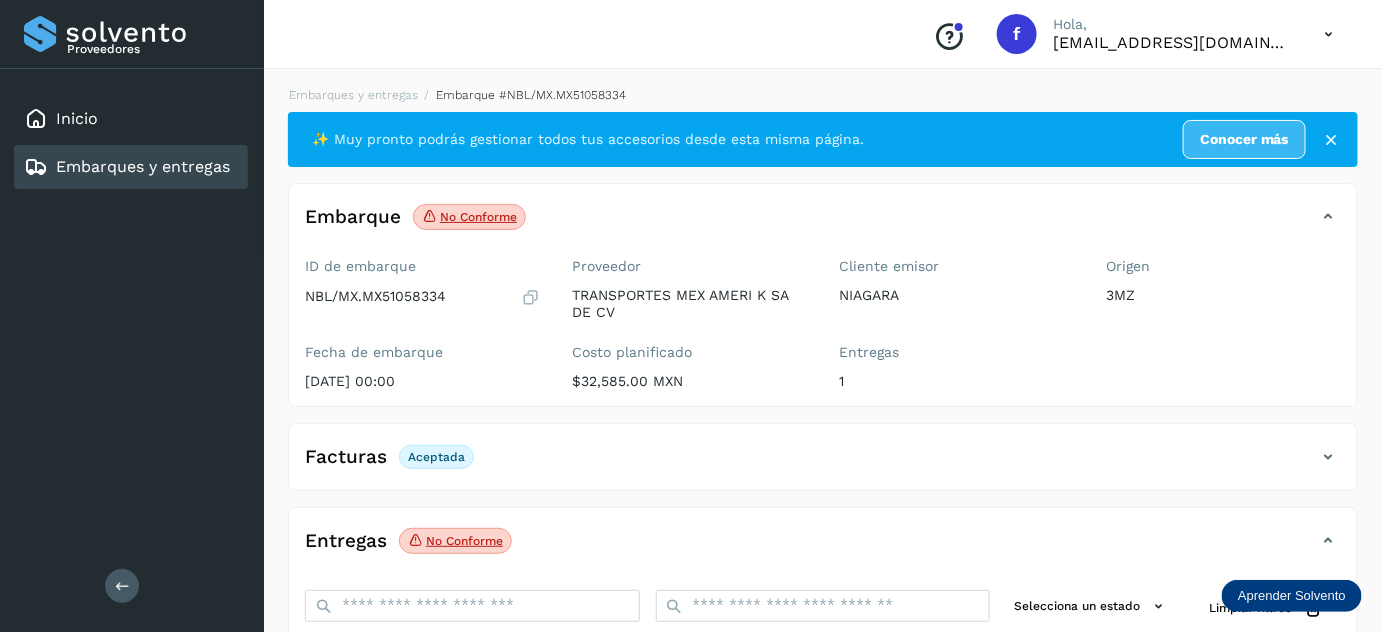 click at bounding box center [1329, 457] 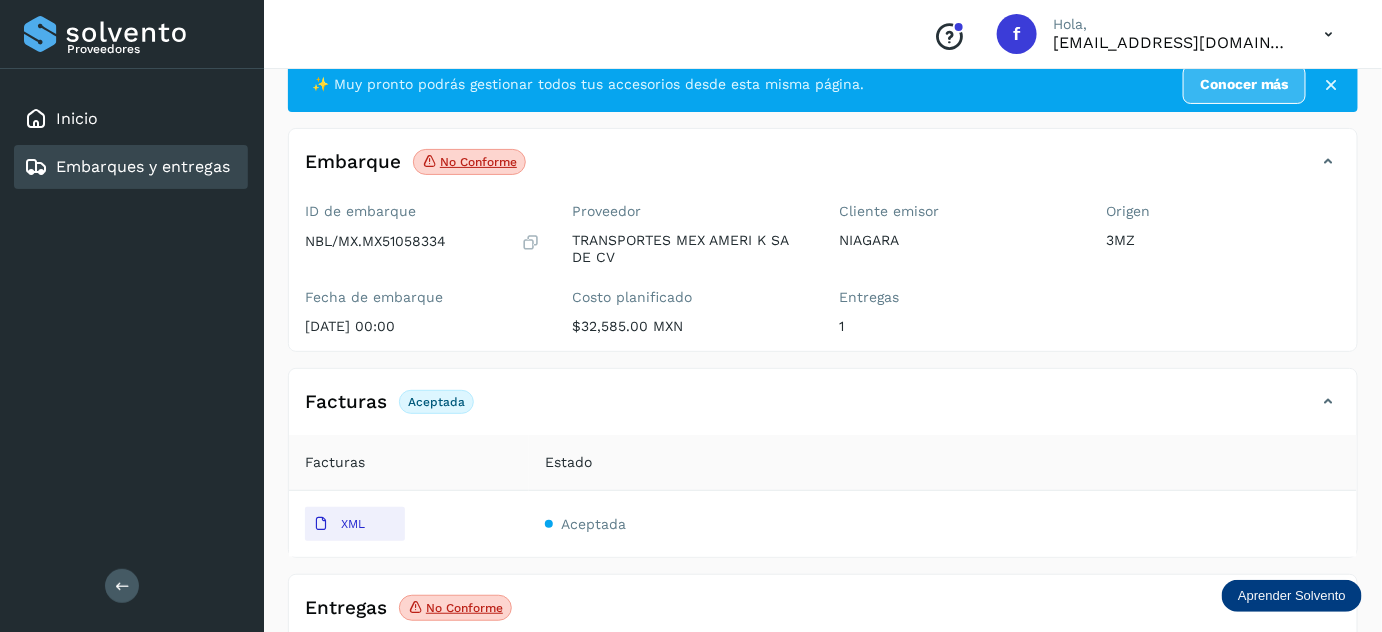scroll, scrollTop: 0, scrollLeft: 0, axis: both 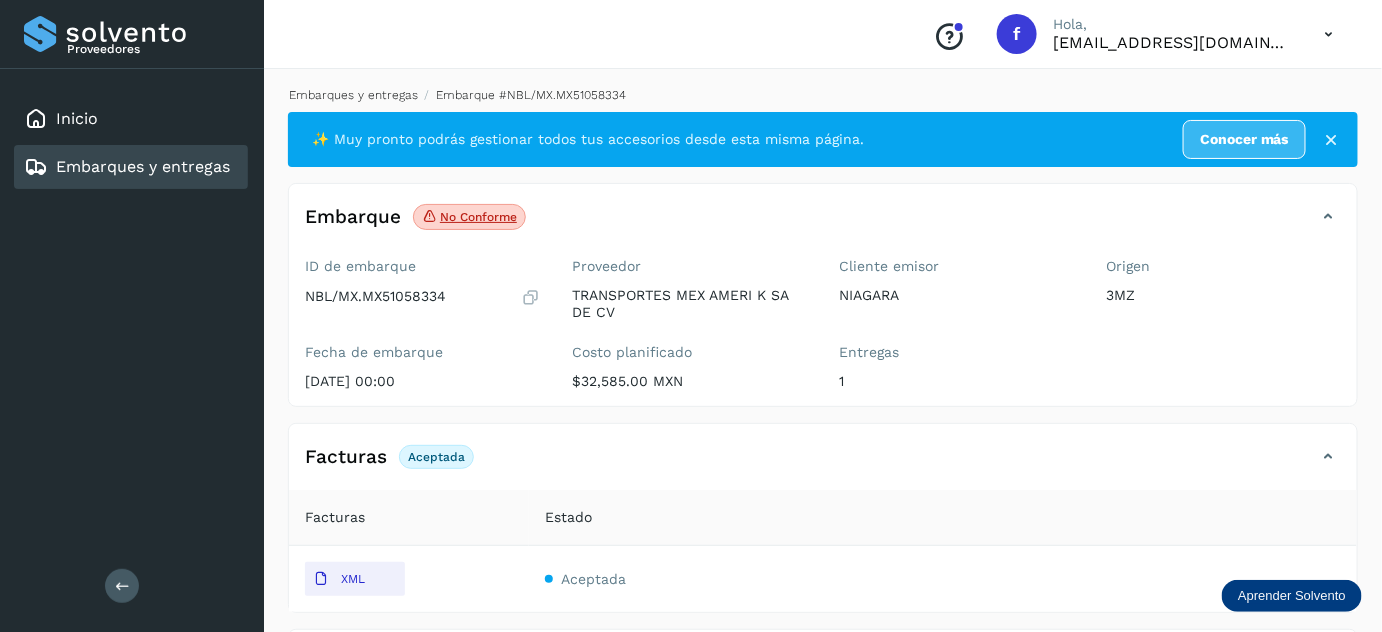 click on "Embarques y entregas" at bounding box center [353, 95] 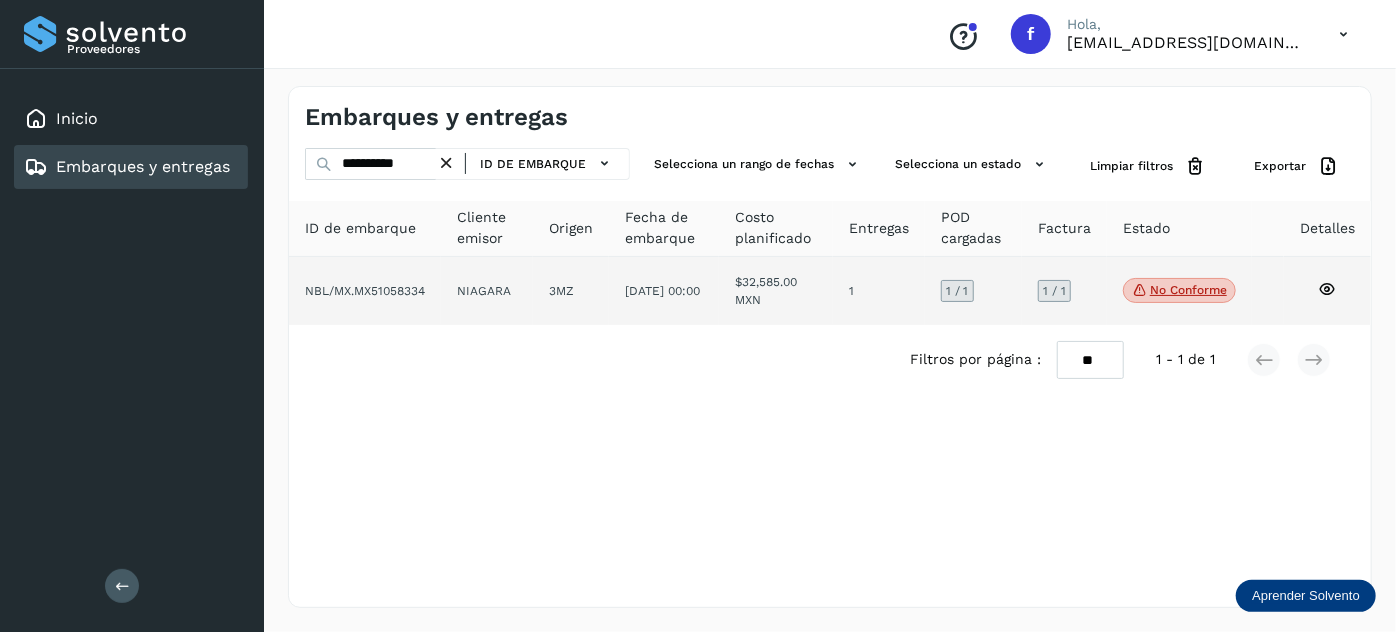 click 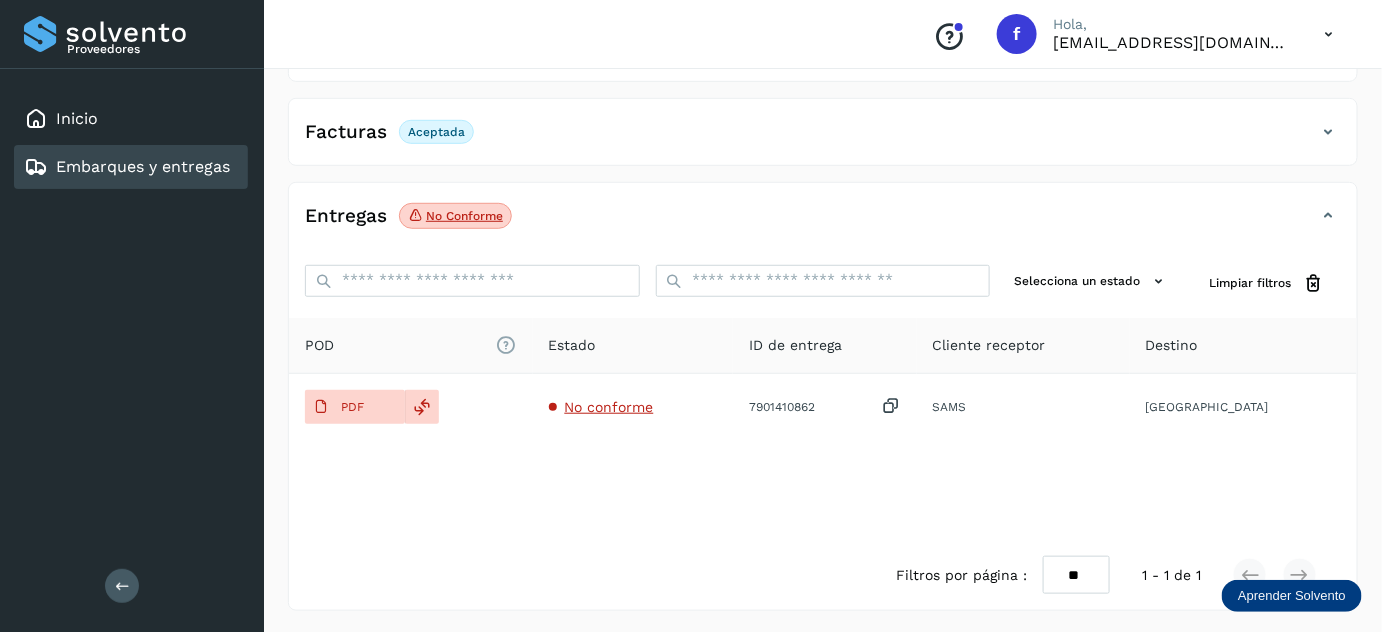 scroll, scrollTop: 0, scrollLeft: 0, axis: both 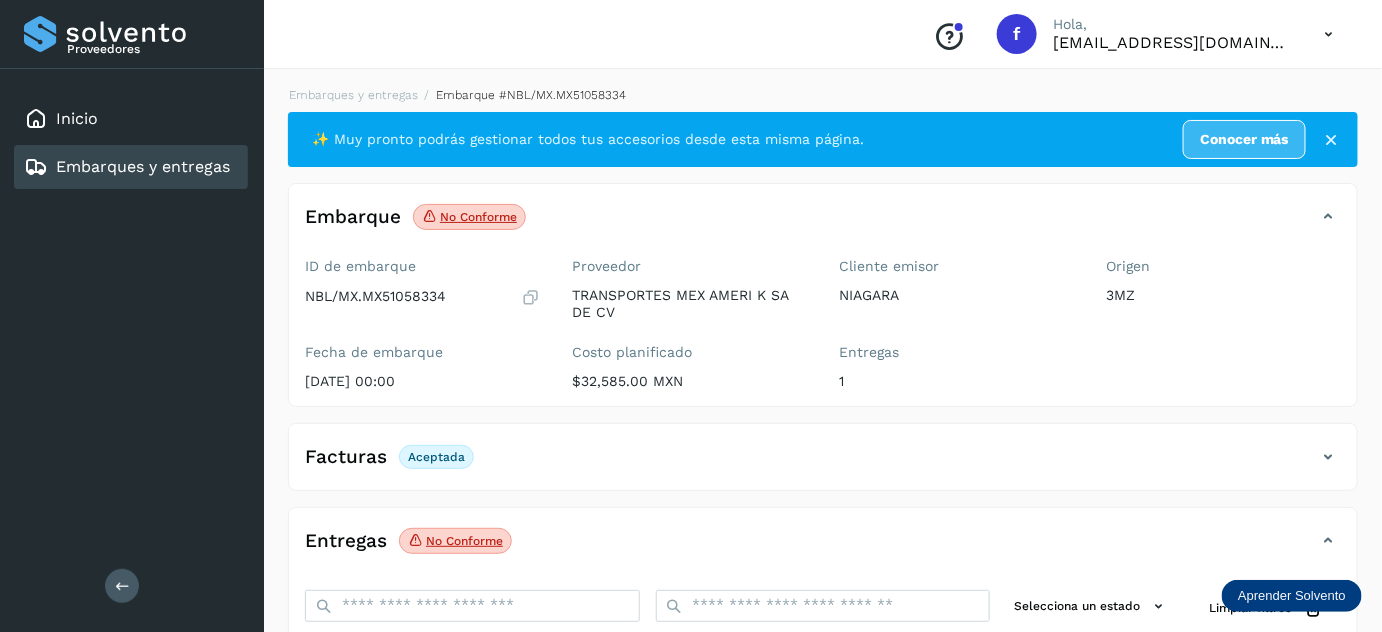 click at bounding box center [1332, 140] 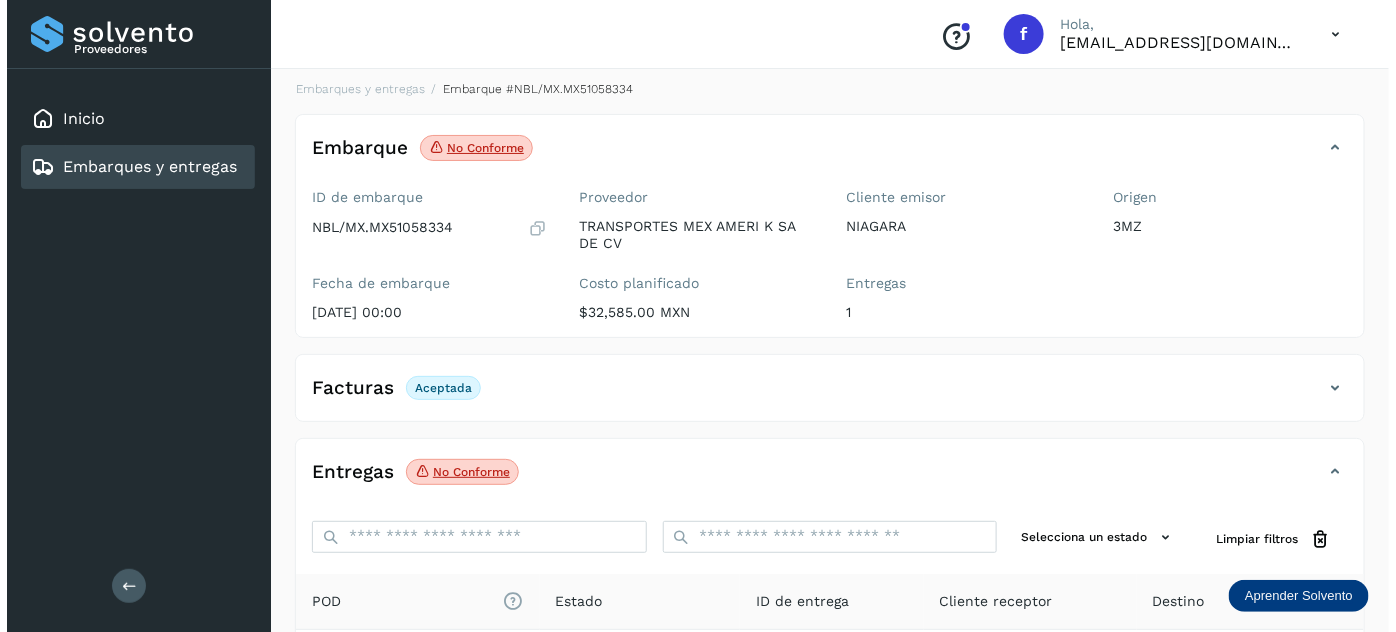 scroll, scrollTop: 0, scrollLeft: 0, axis: both 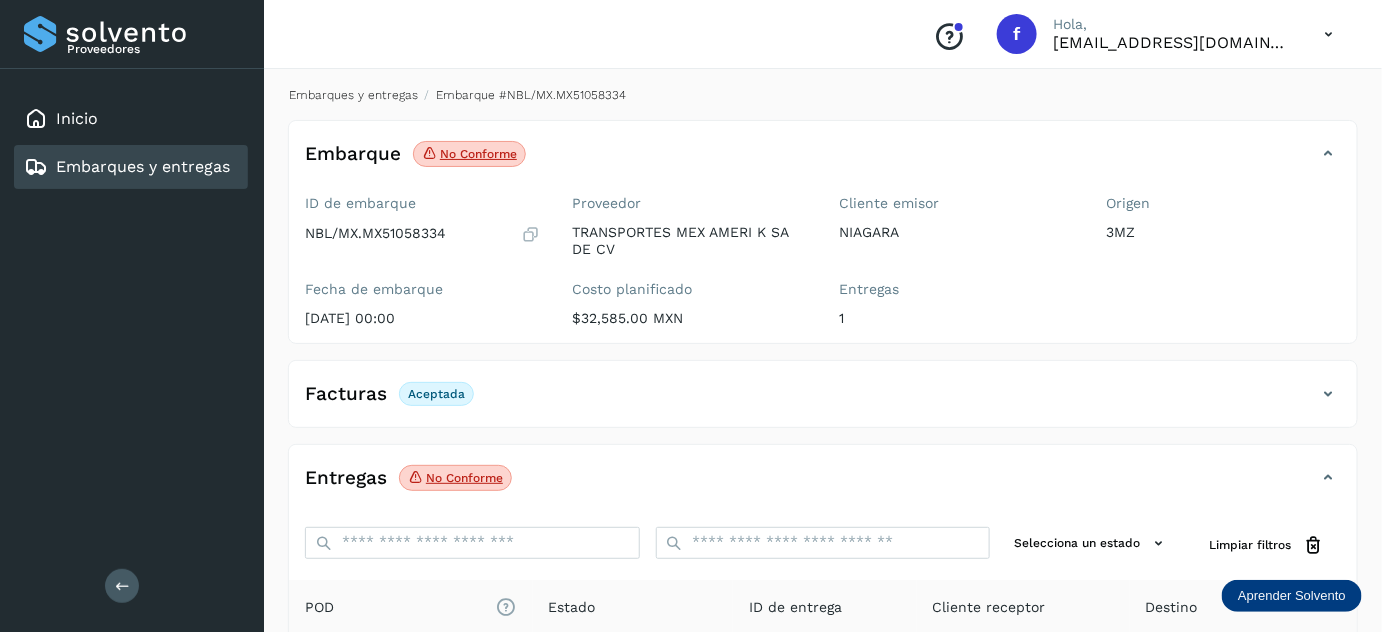 click on "Embarques y entregas" at bounding box center [353, 95] 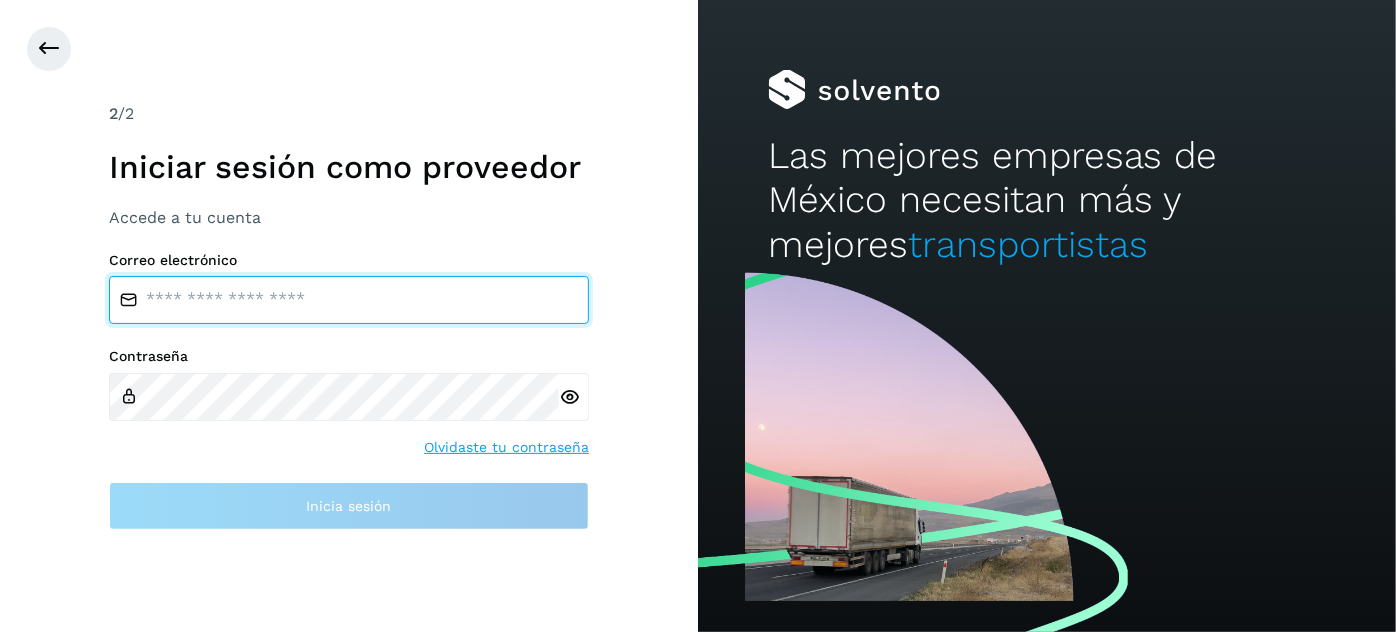 type on "**********" 